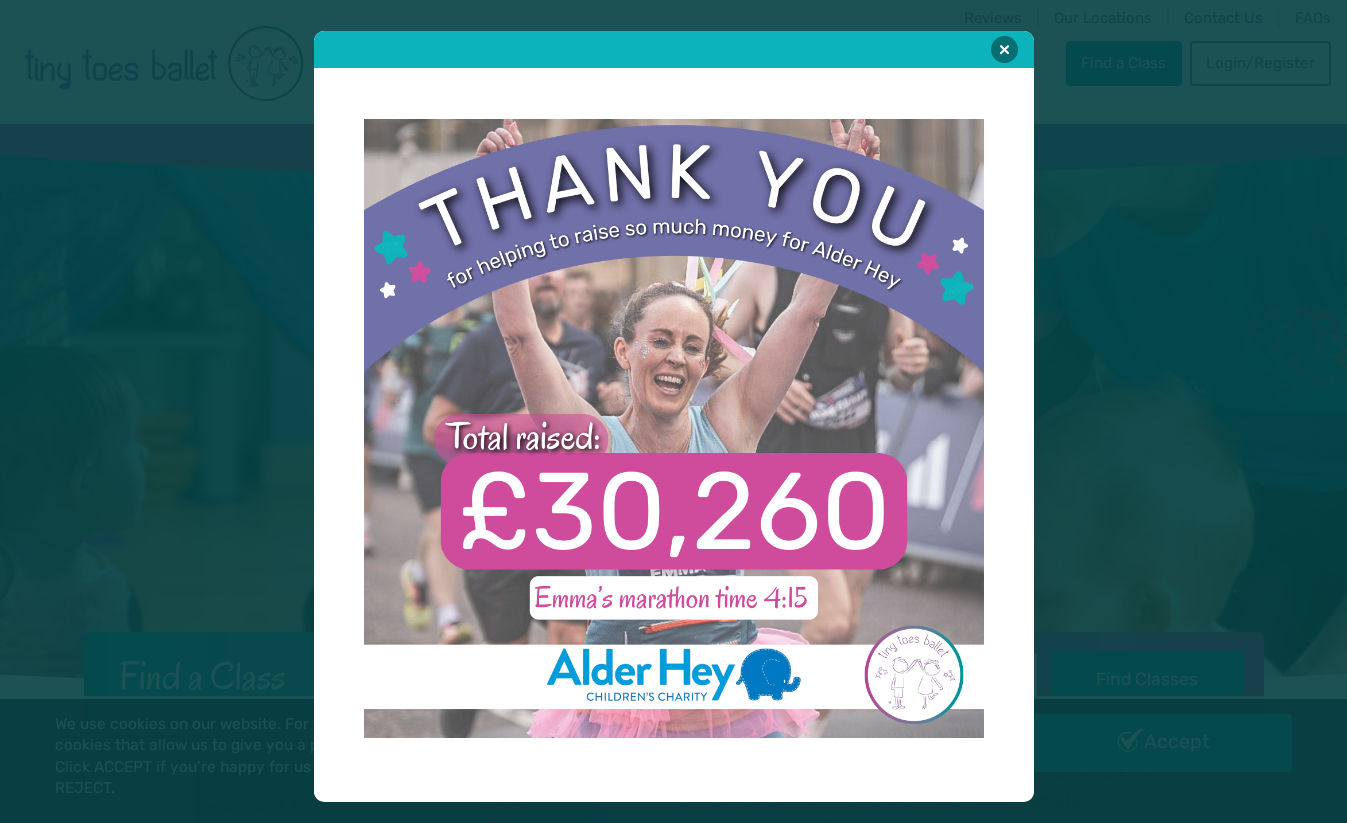 scroll, scrollTop: 0, scrollLeft: 0, axis: both 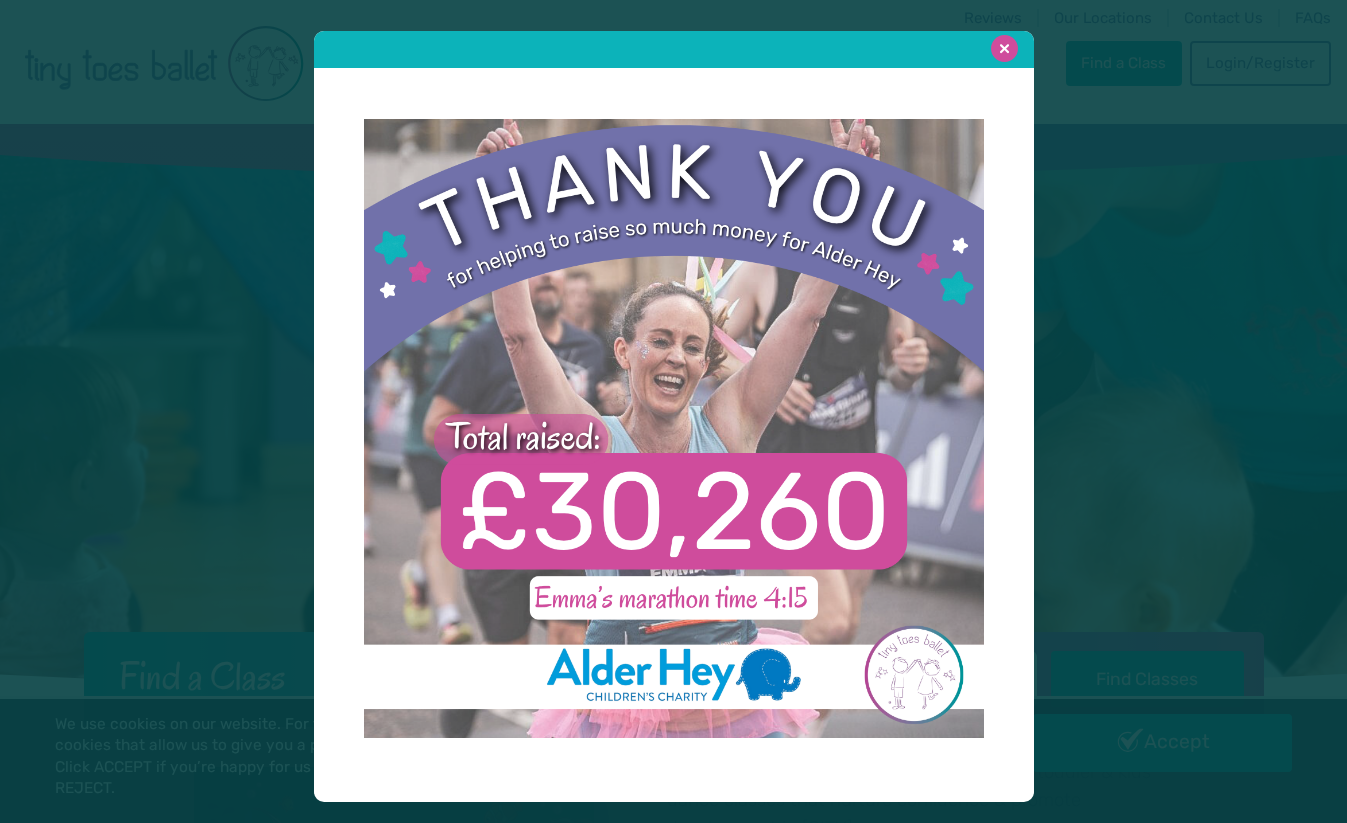click at bounding box center (1004, 48) 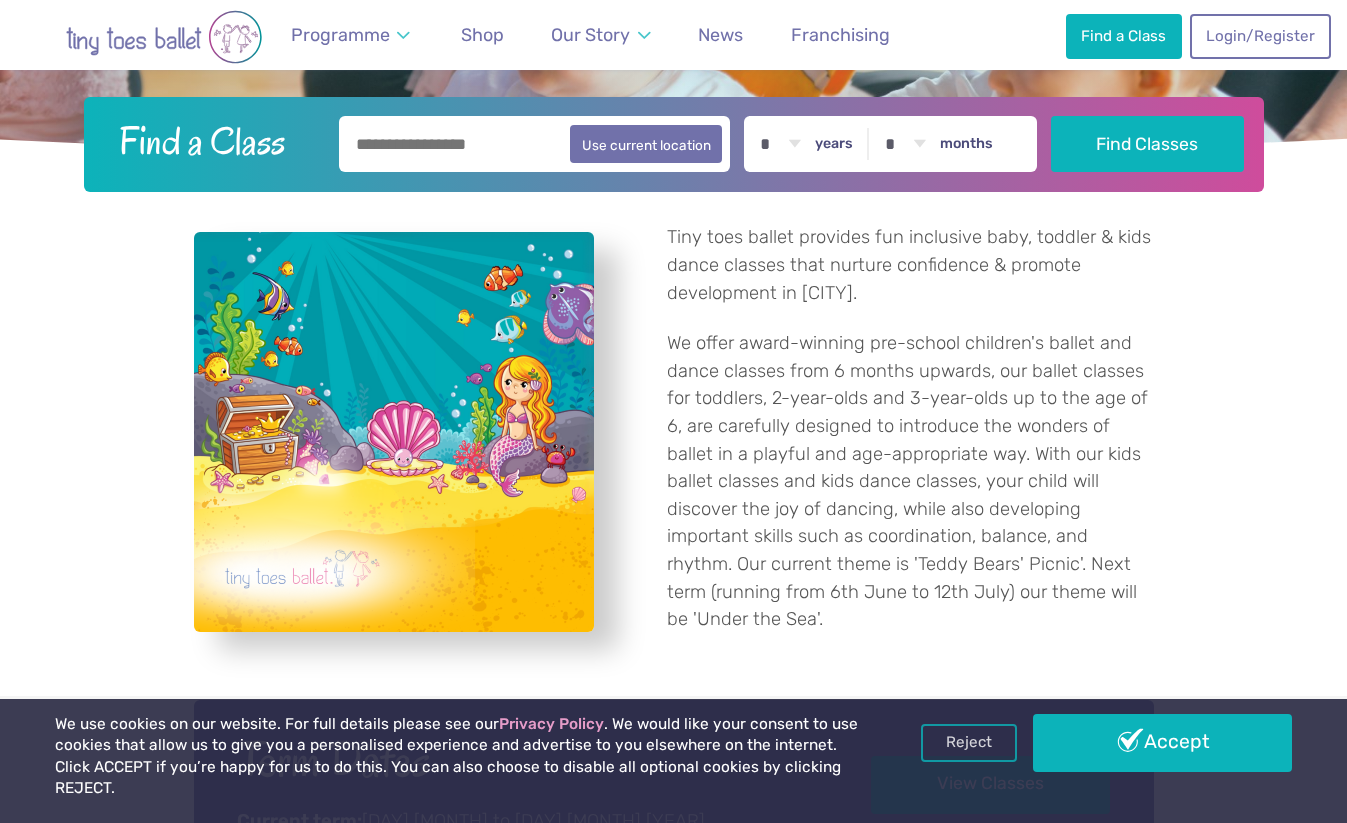 scroll, scrollTop: 517, scrollLeft: 0, axis: vertical 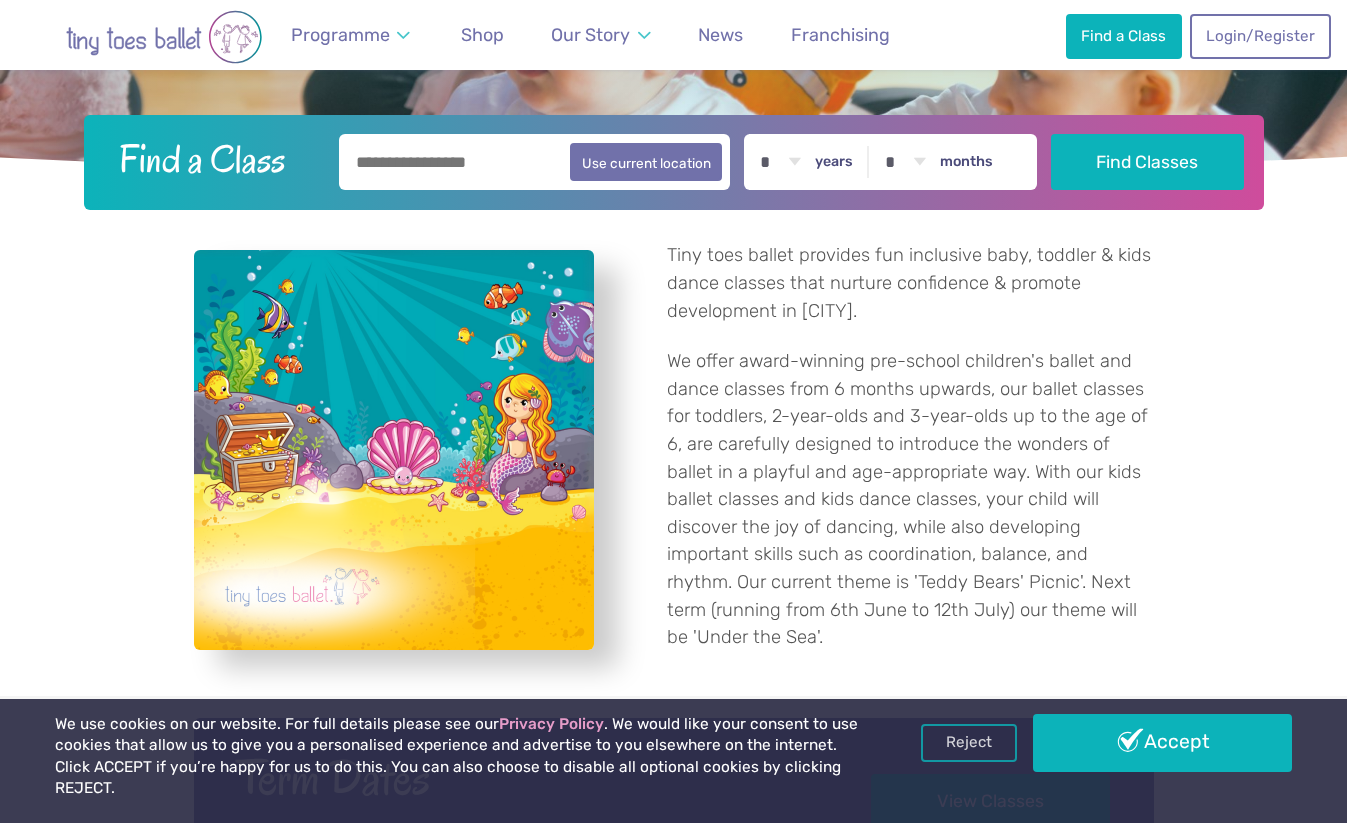 click at bounding box center [535, 162] 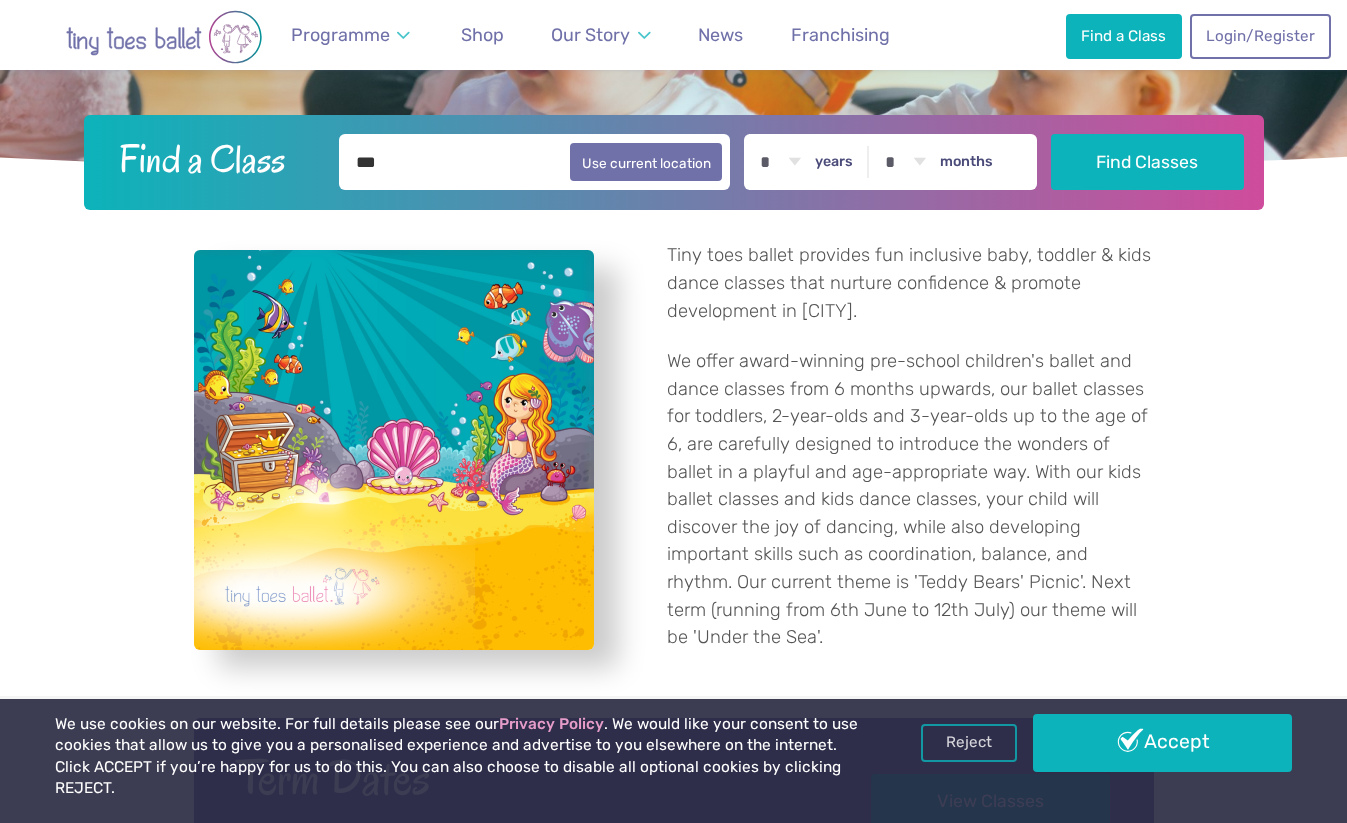 type on "***" 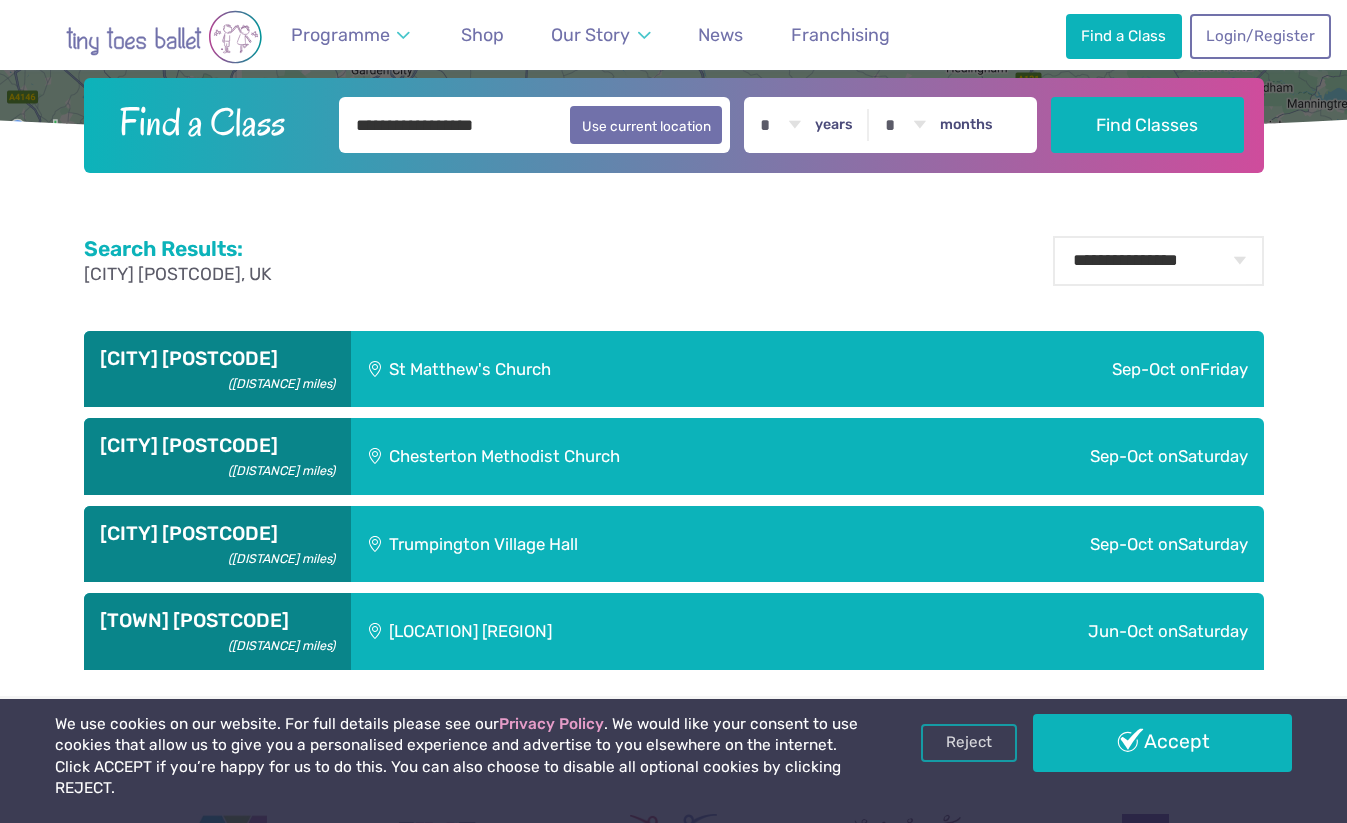 scroll, scrollTop: 681, scrollLeft: 0, axis: vertical 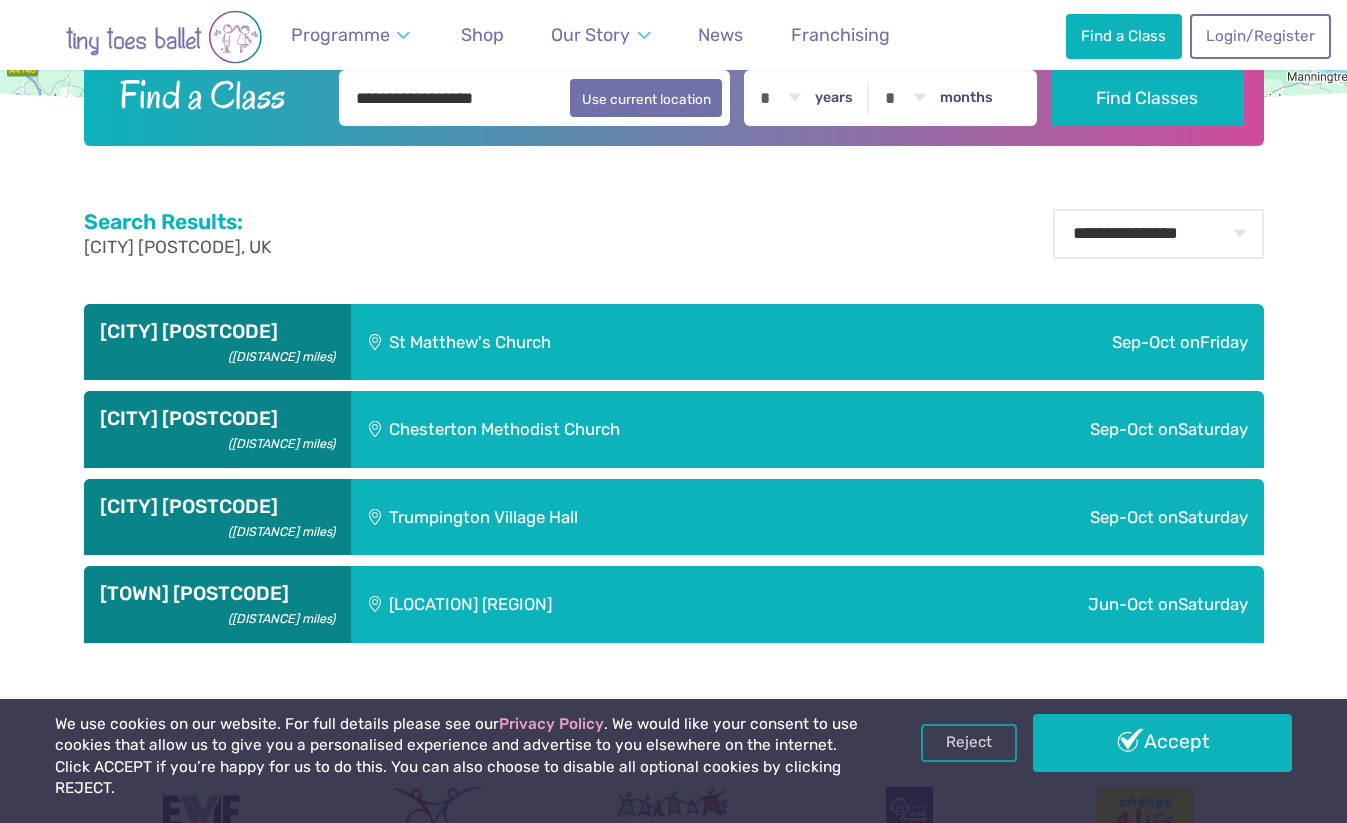click on "St Matthew's Church" at bounding box center (608, 342) 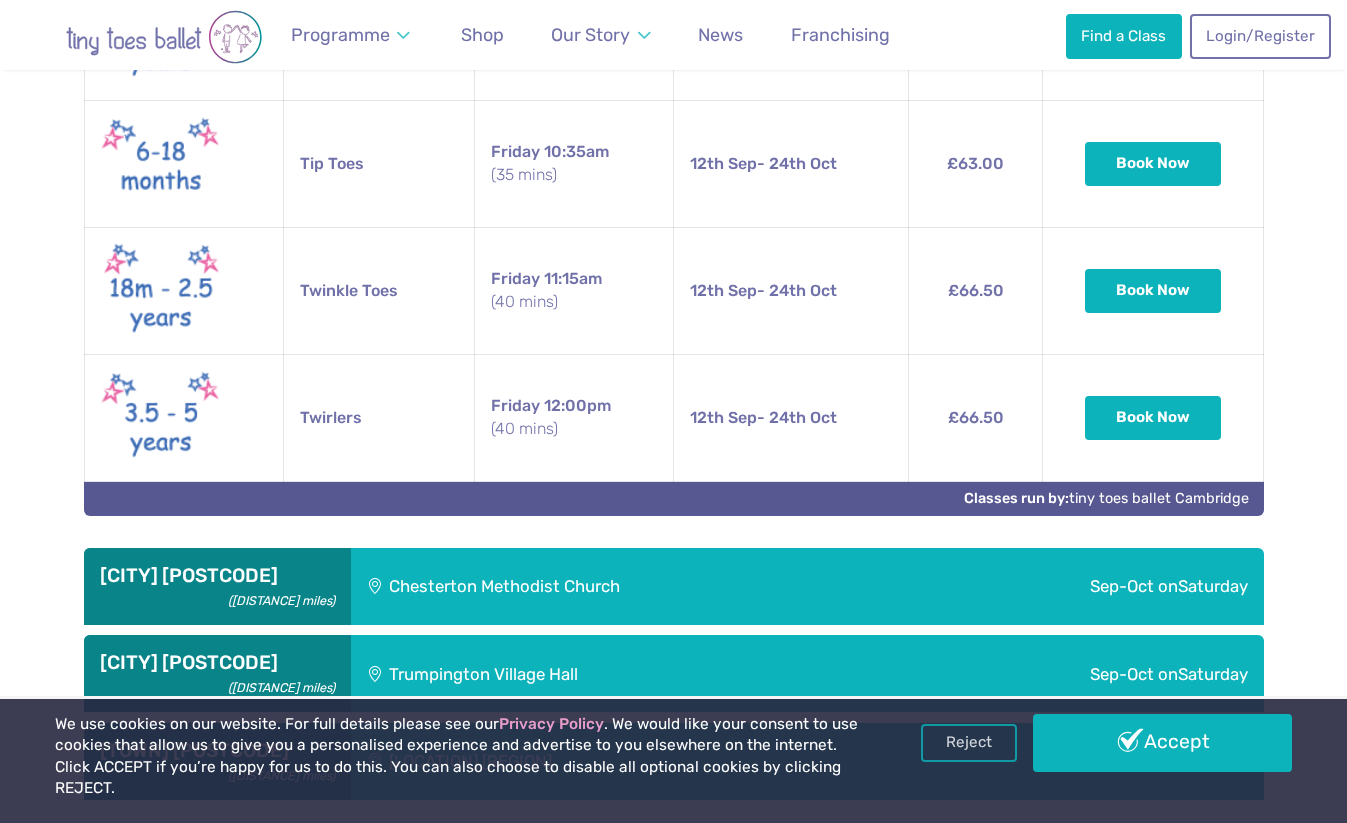 scroll, scrollTop: 1354, scrollLeft: 0, axis: vertical 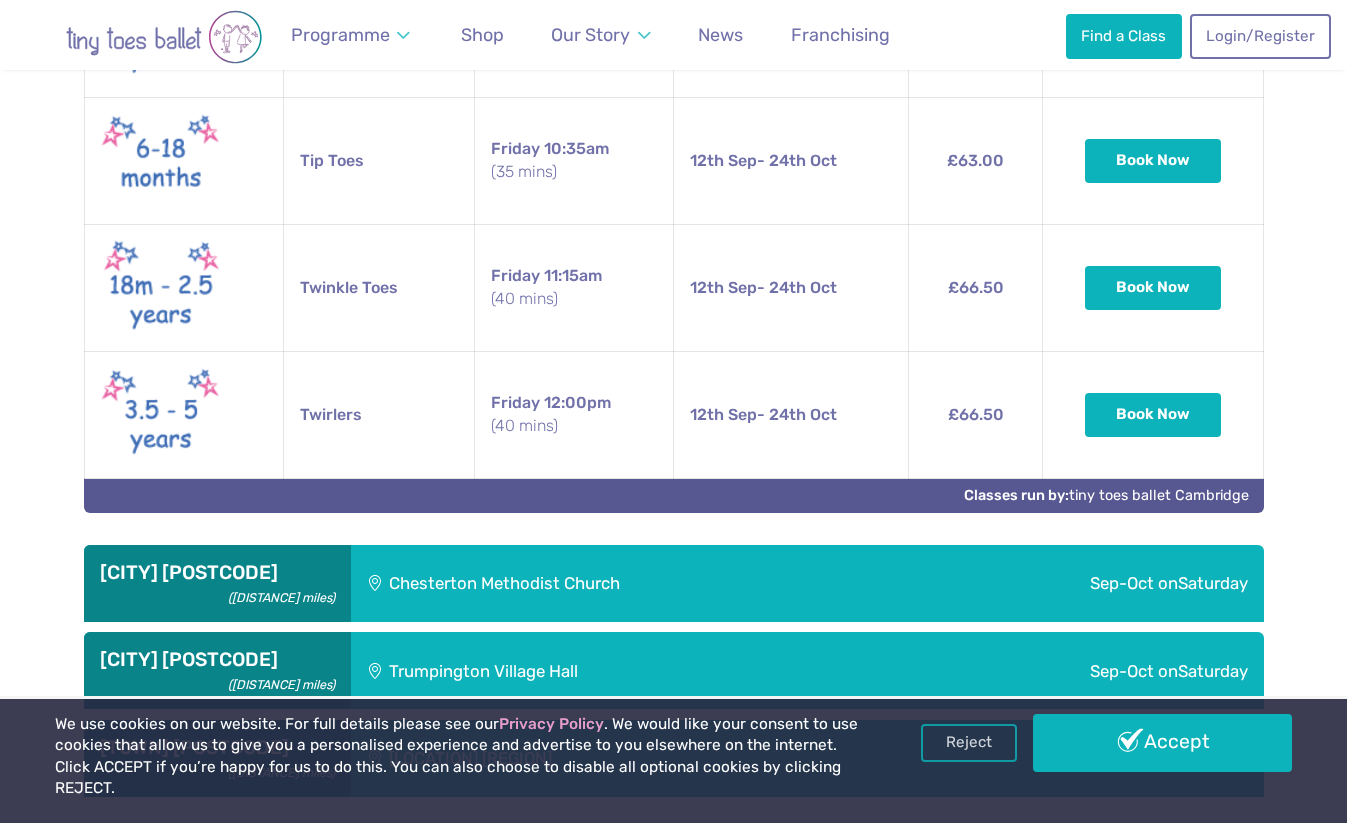 click on "Chesterton Methodist Church" at bounding box center (625, 583) 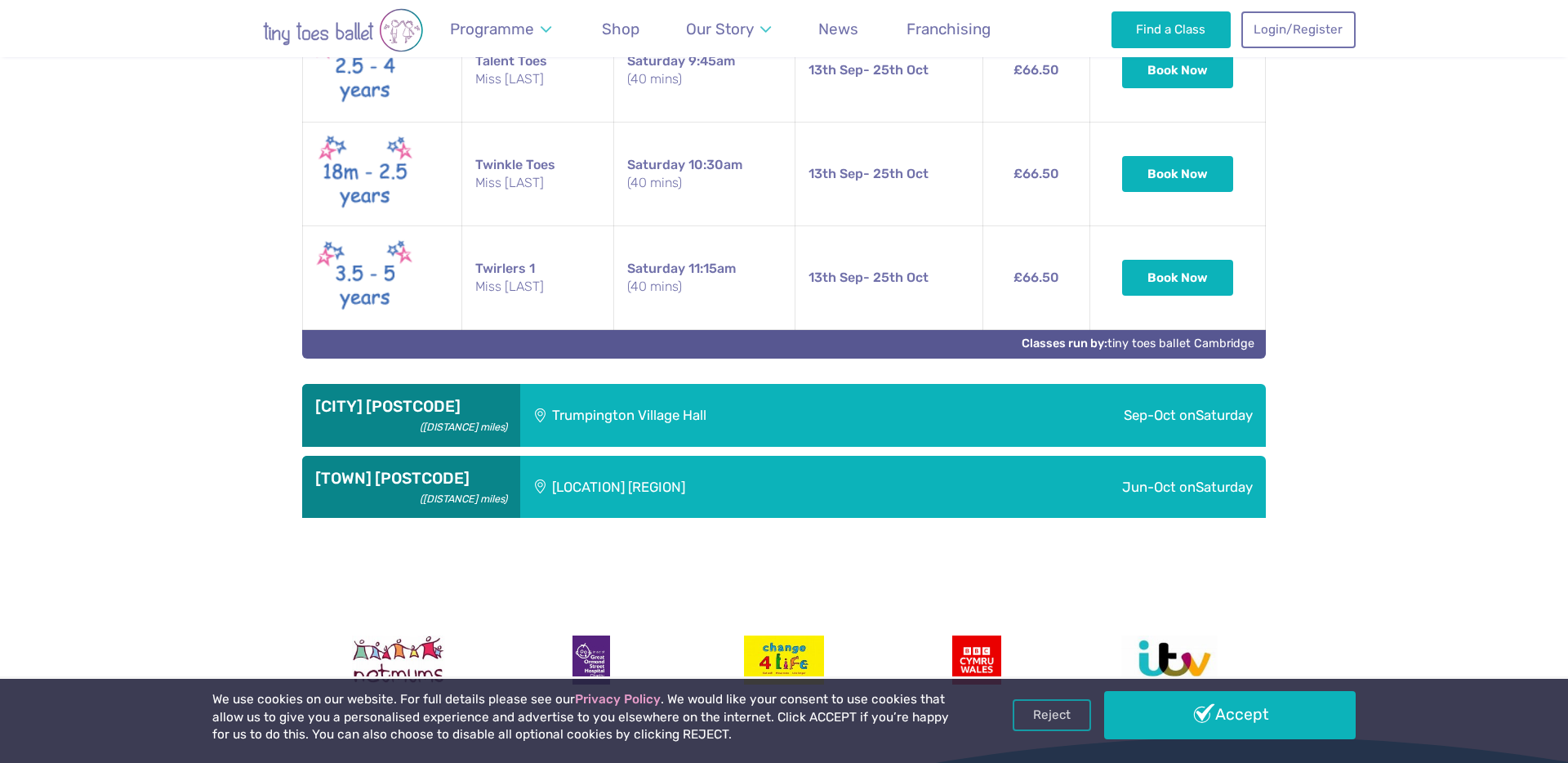 scroll, scrollTop: 1900, scrollLeft: 0, axis: vertical 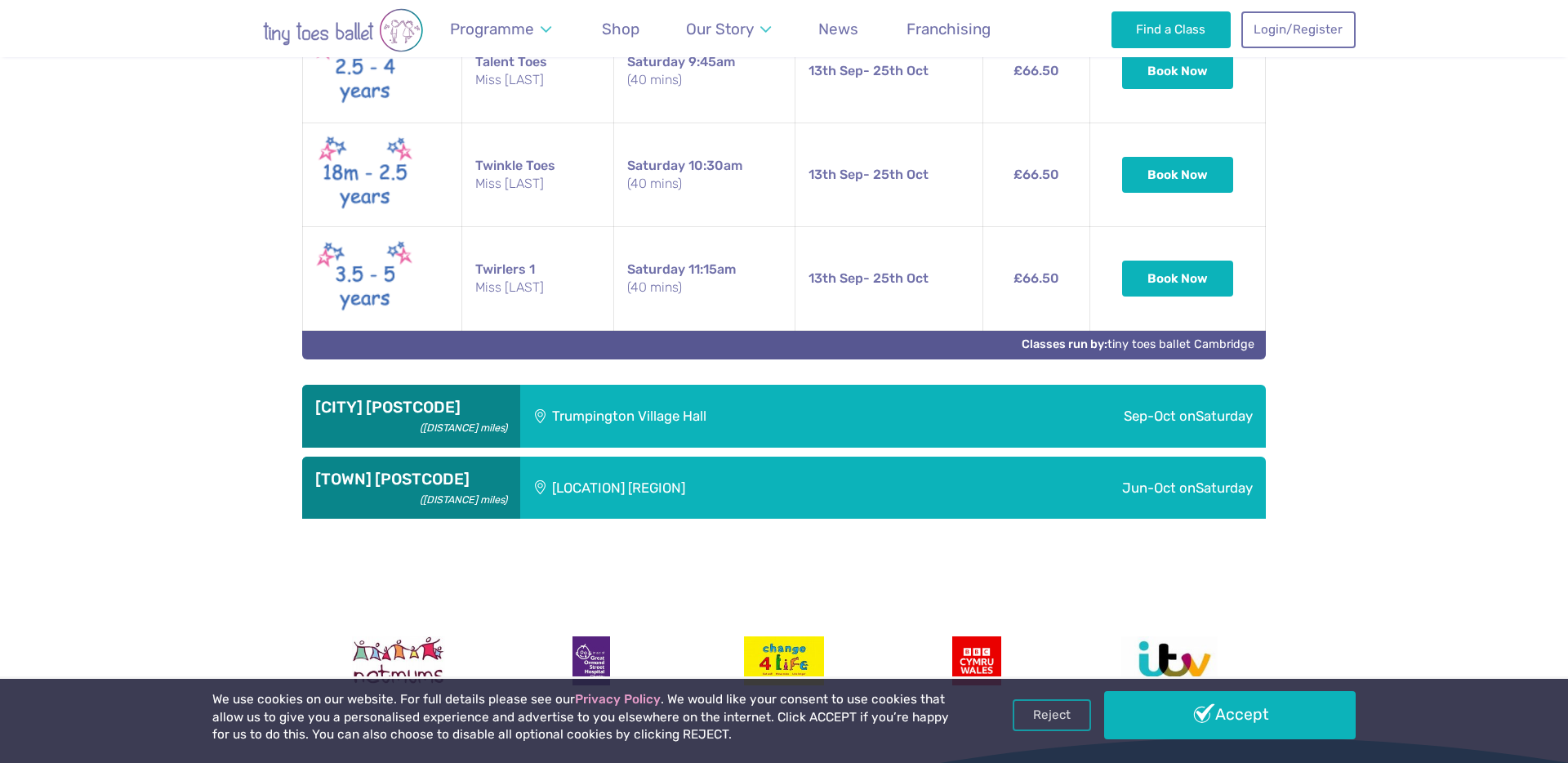 click on "Trumpington Village Hall" at bounding box center [729, 416] 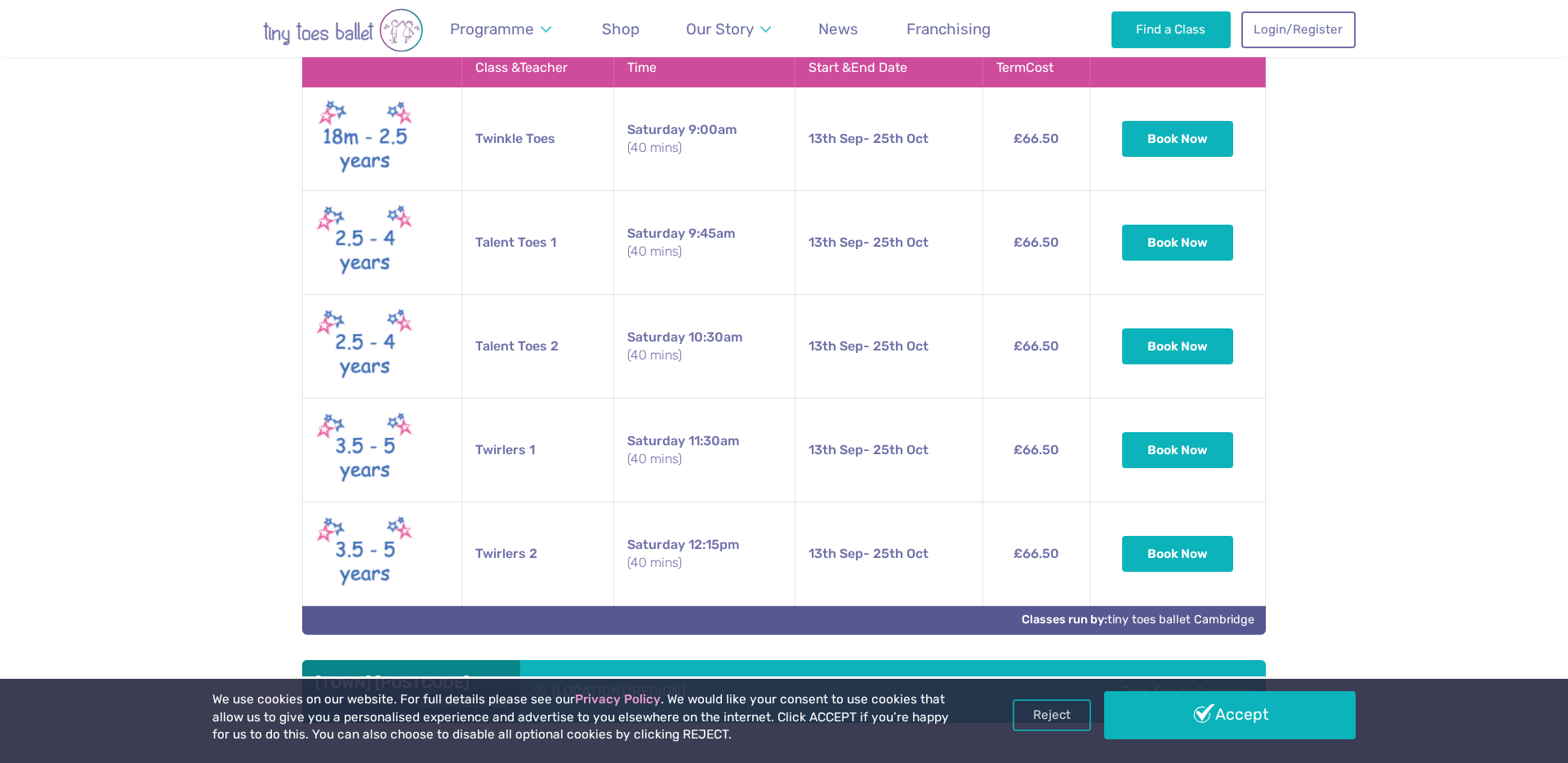 scroll, scrollTop: 2374, scrollLeft: 0, axis: vertical 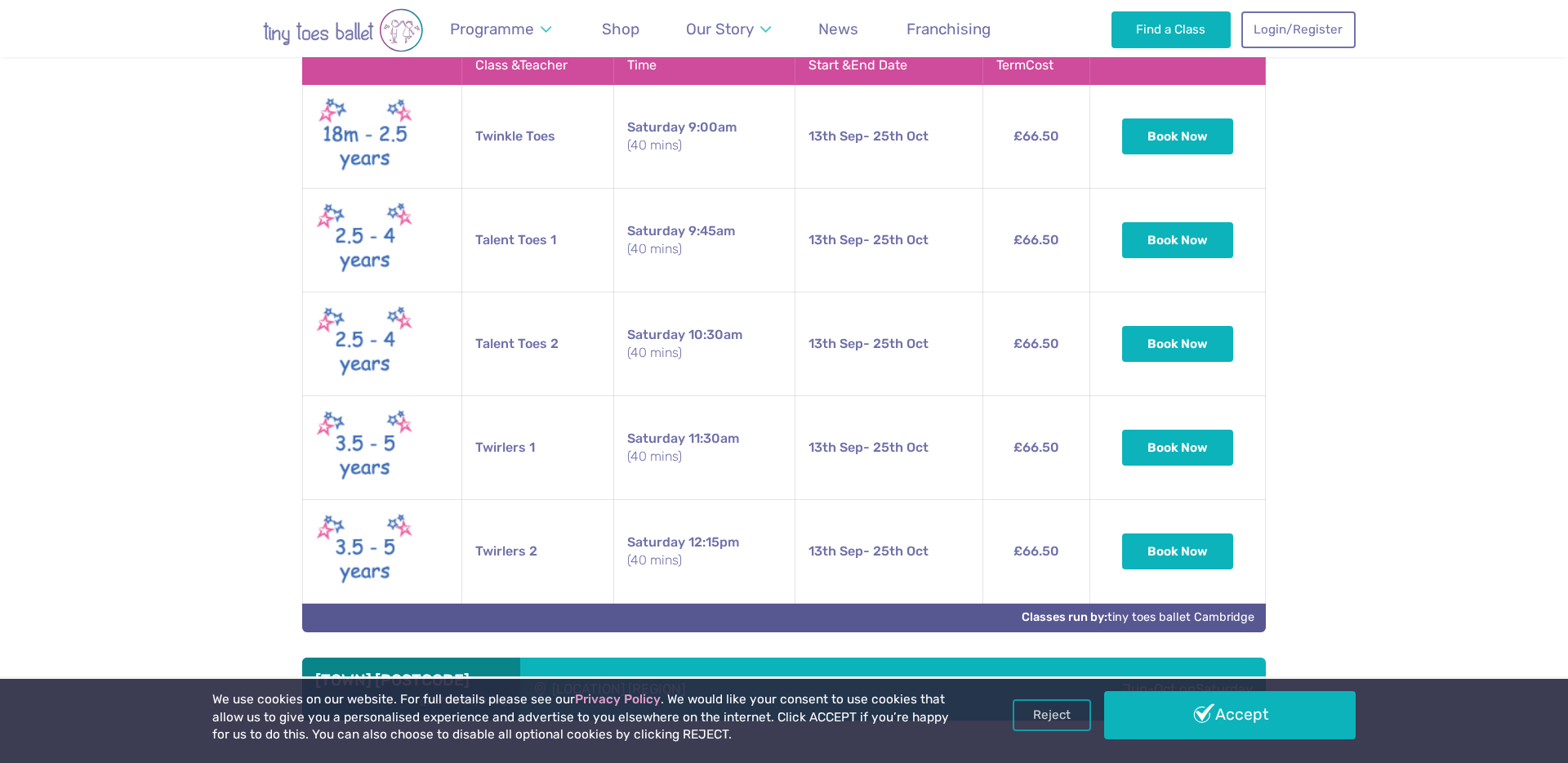 click on "[LOCATION] [REGION]" at bounding box center [718, 689] 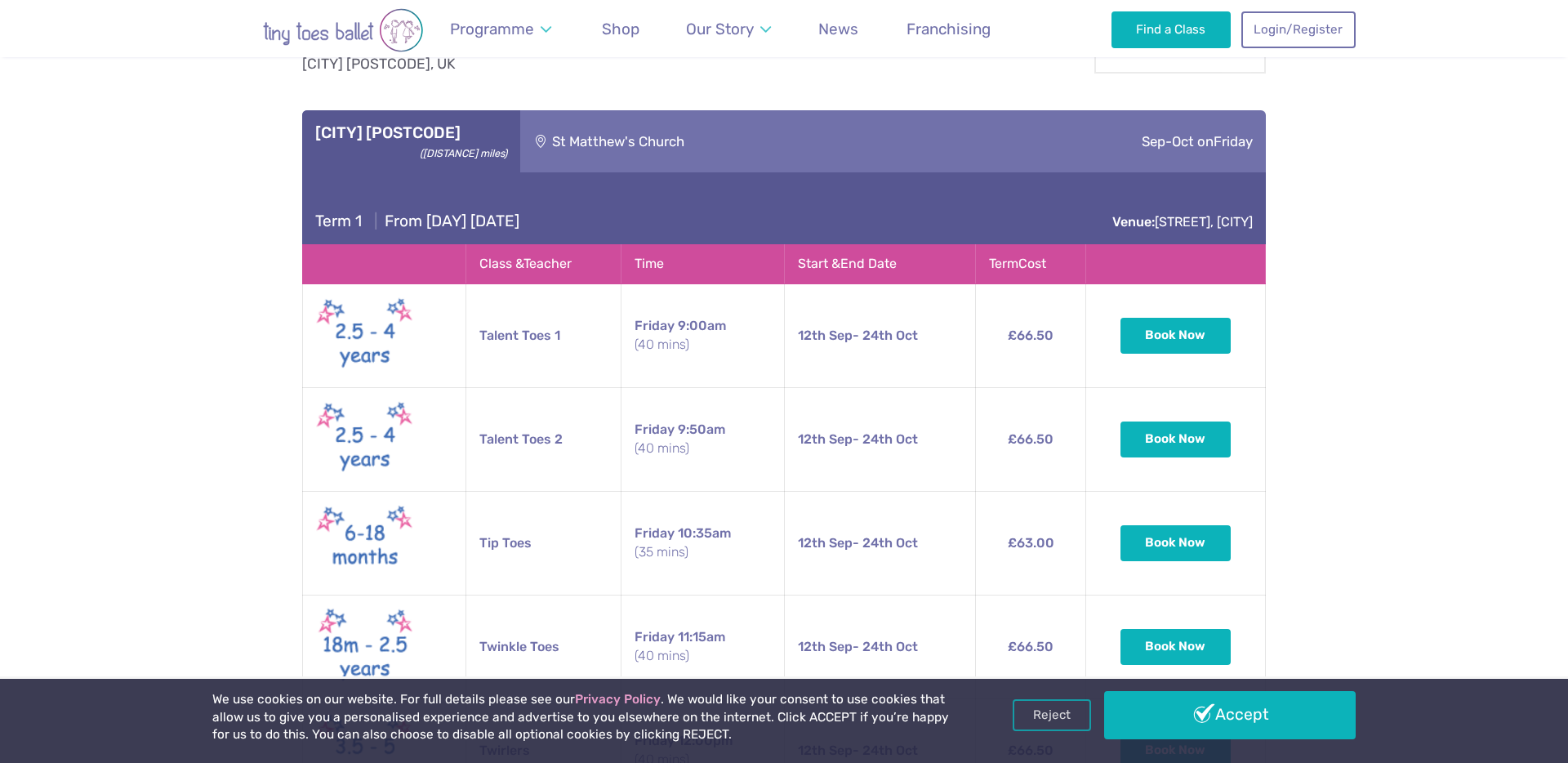 scroll, scrollTop: 787, scrollLeft: 0, axis: vertical 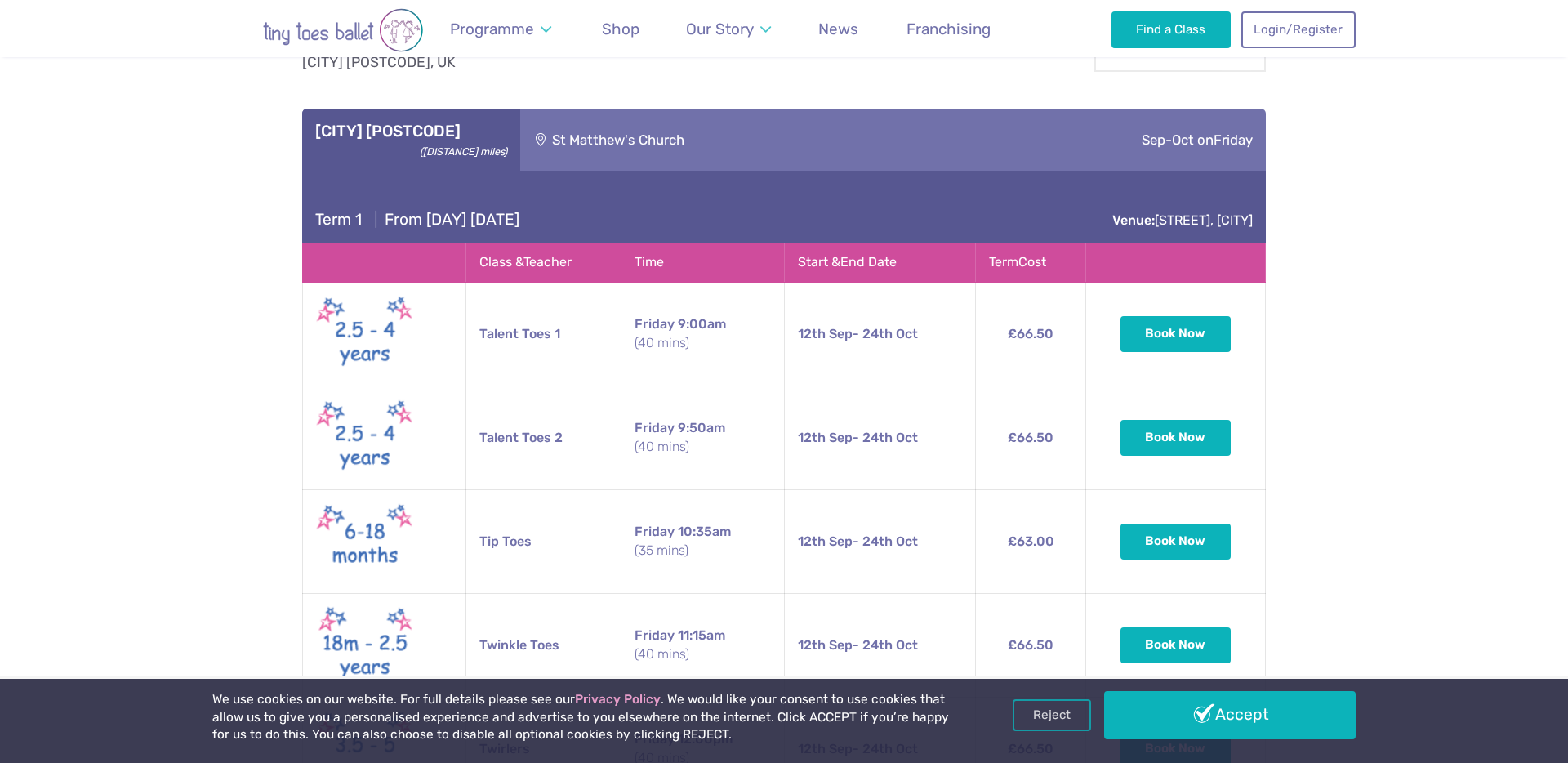 click on "12th Sep" at bounding box center [825, 333] 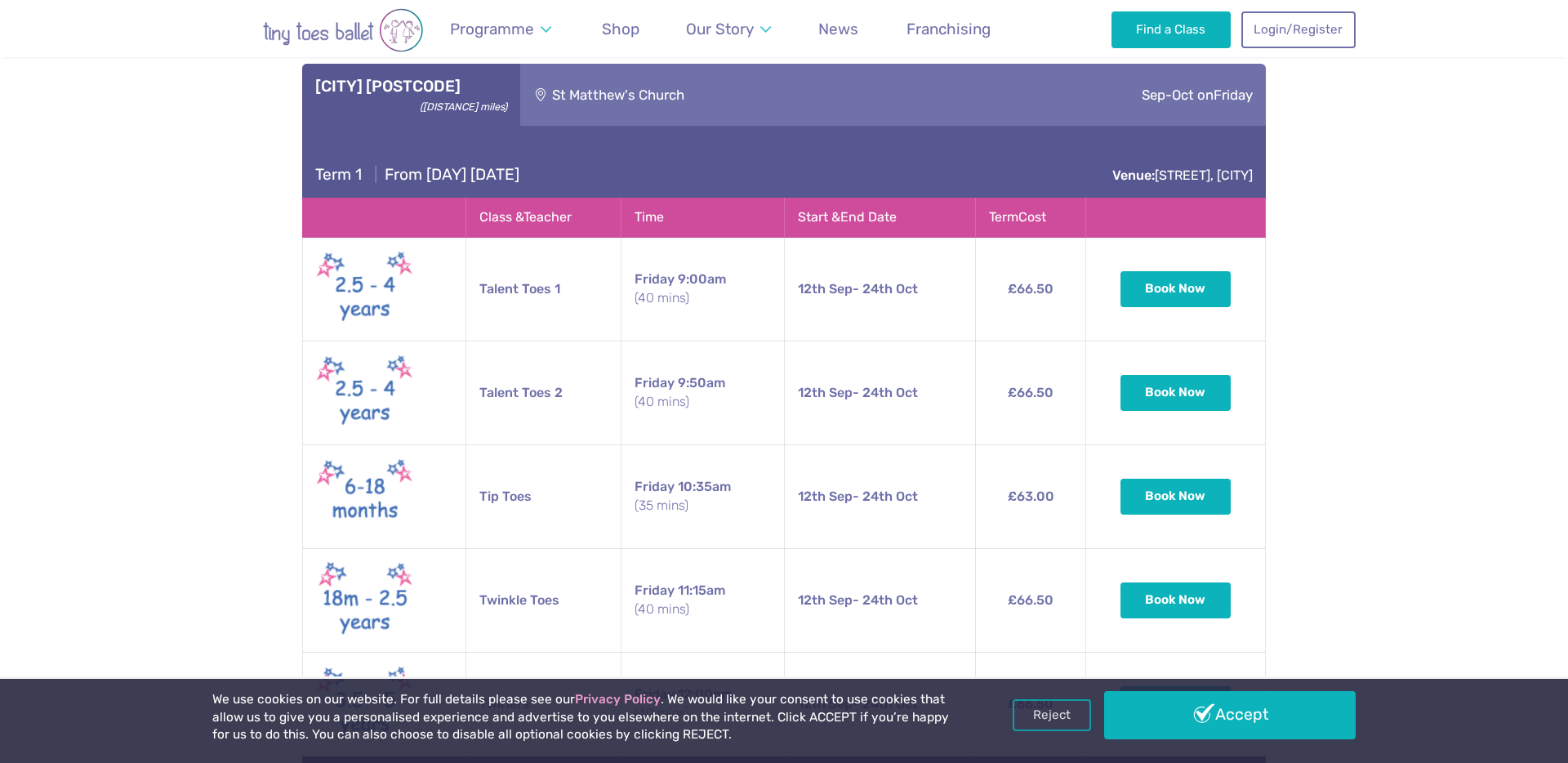 scroll, scrollTop: 831, scrollLeft: 0, axis: vertical 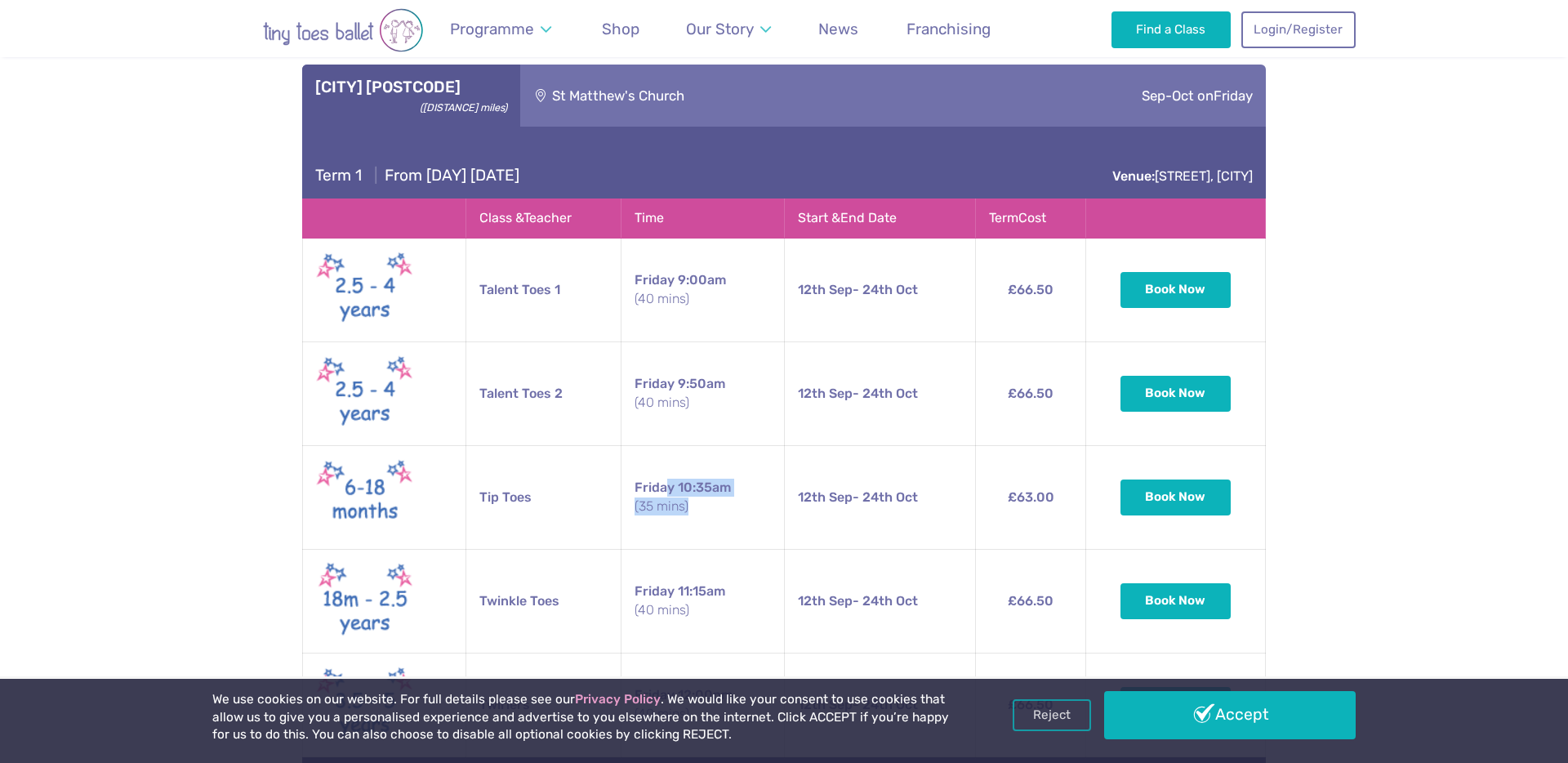 drag, startPoint x: 665, startPoint y: 475, endPoint x: 718, endPoint y: 499, distance: 58.1808 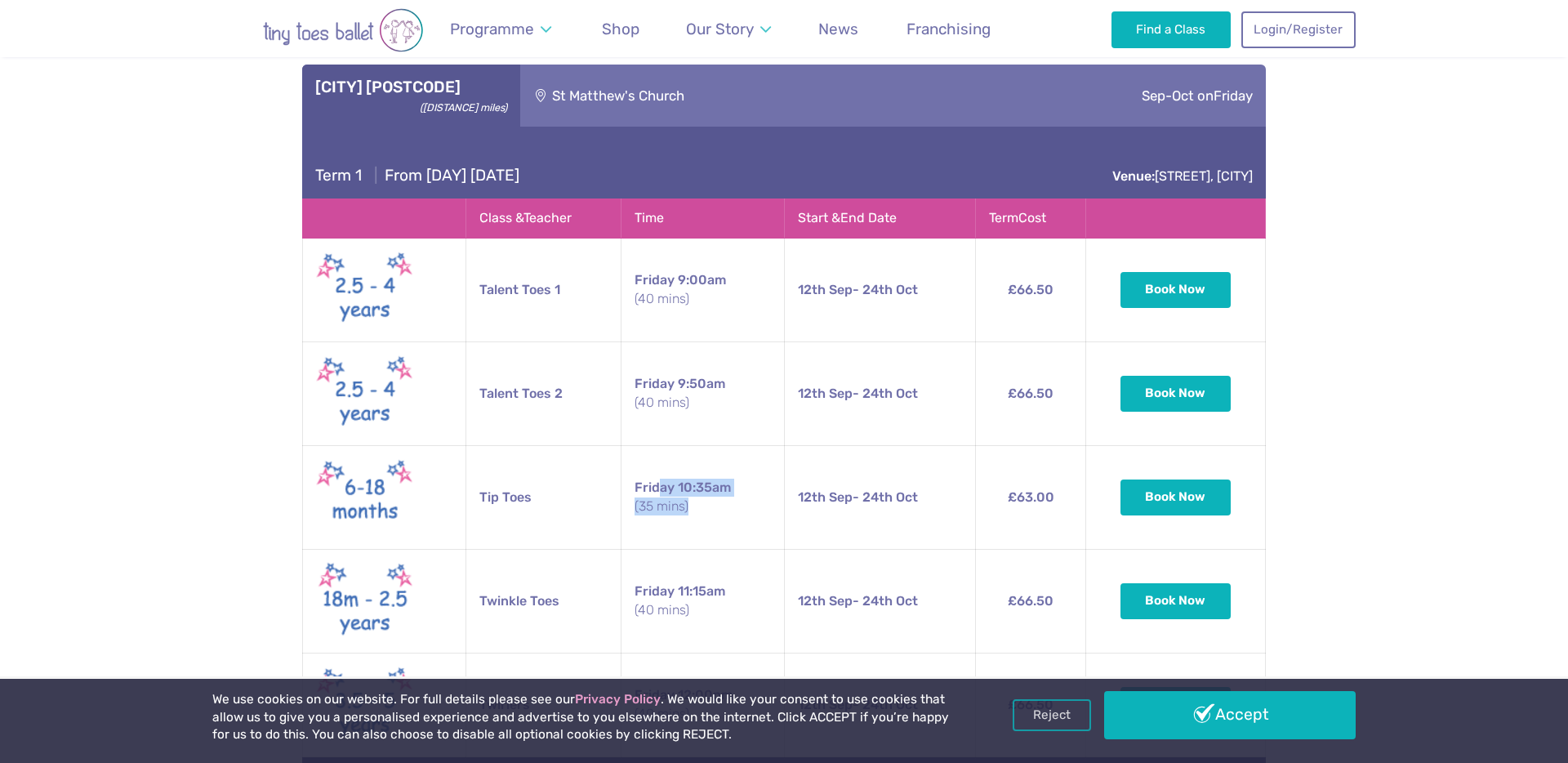 drag, startPoint x: 662, startPoint y: 473, endPoint x: 702, endPoint y: 502, distance: 49.40648 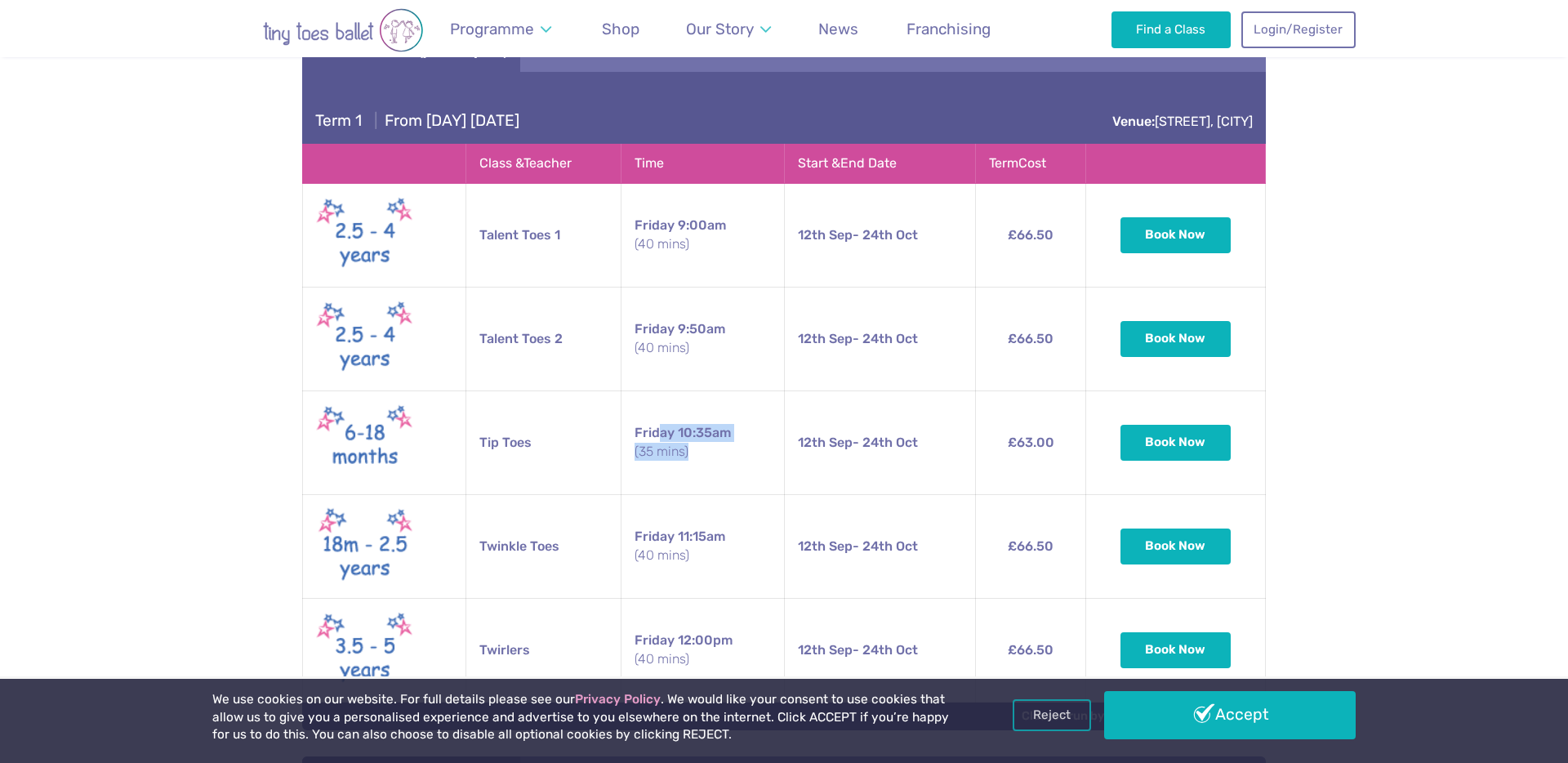 scroll, scrollTop: 886, scrollLeft: 0, axis: vertical 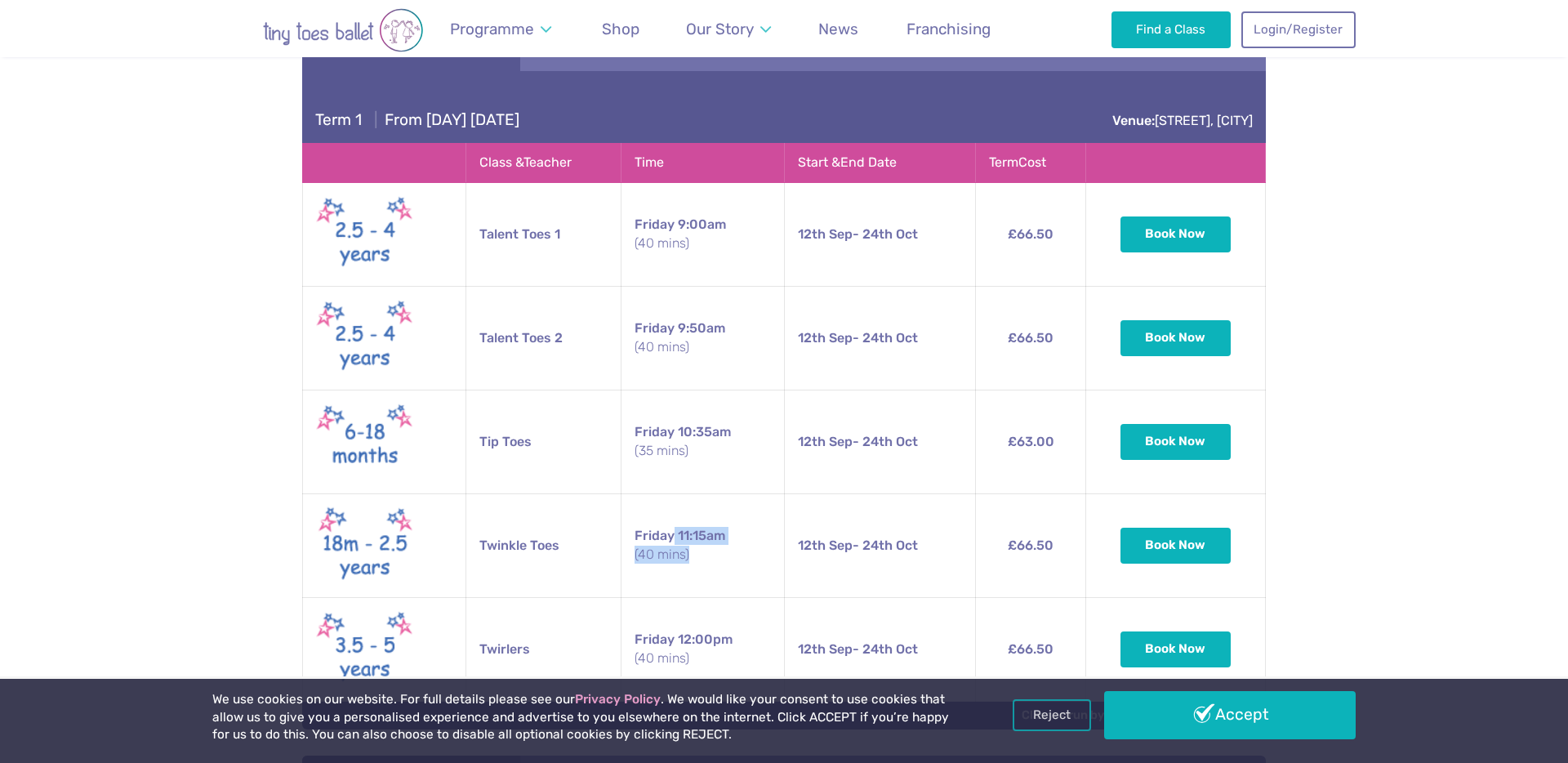 drag, startPoint x: 675, startPoint y: 524, endPoint x: 717, endPoint y: 554, distance: 51.613952 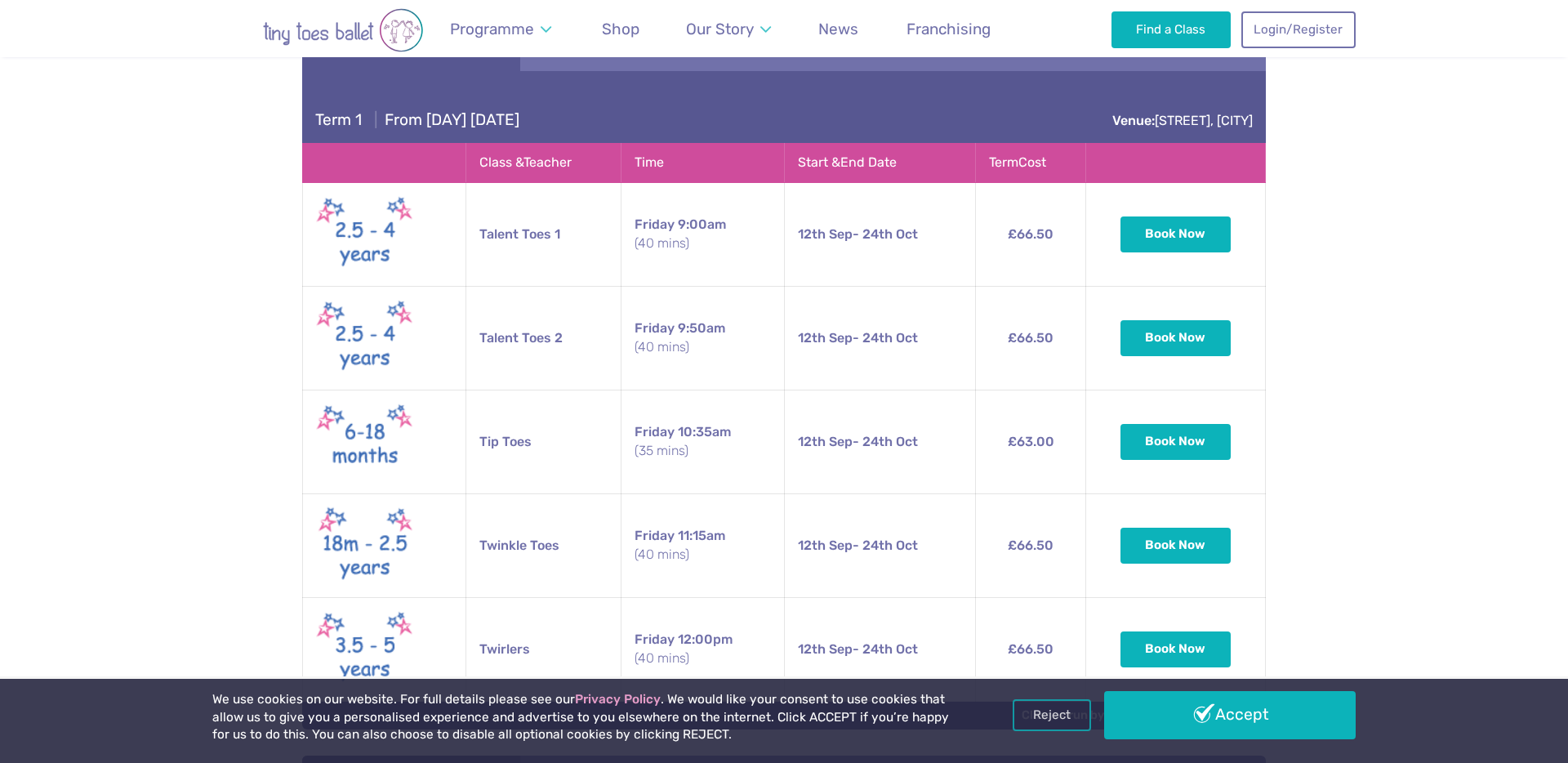 drag, startPoint x: 871, startPoint y: 548, endPoint x: 693, endPoint y: 506, distance: 182.88794 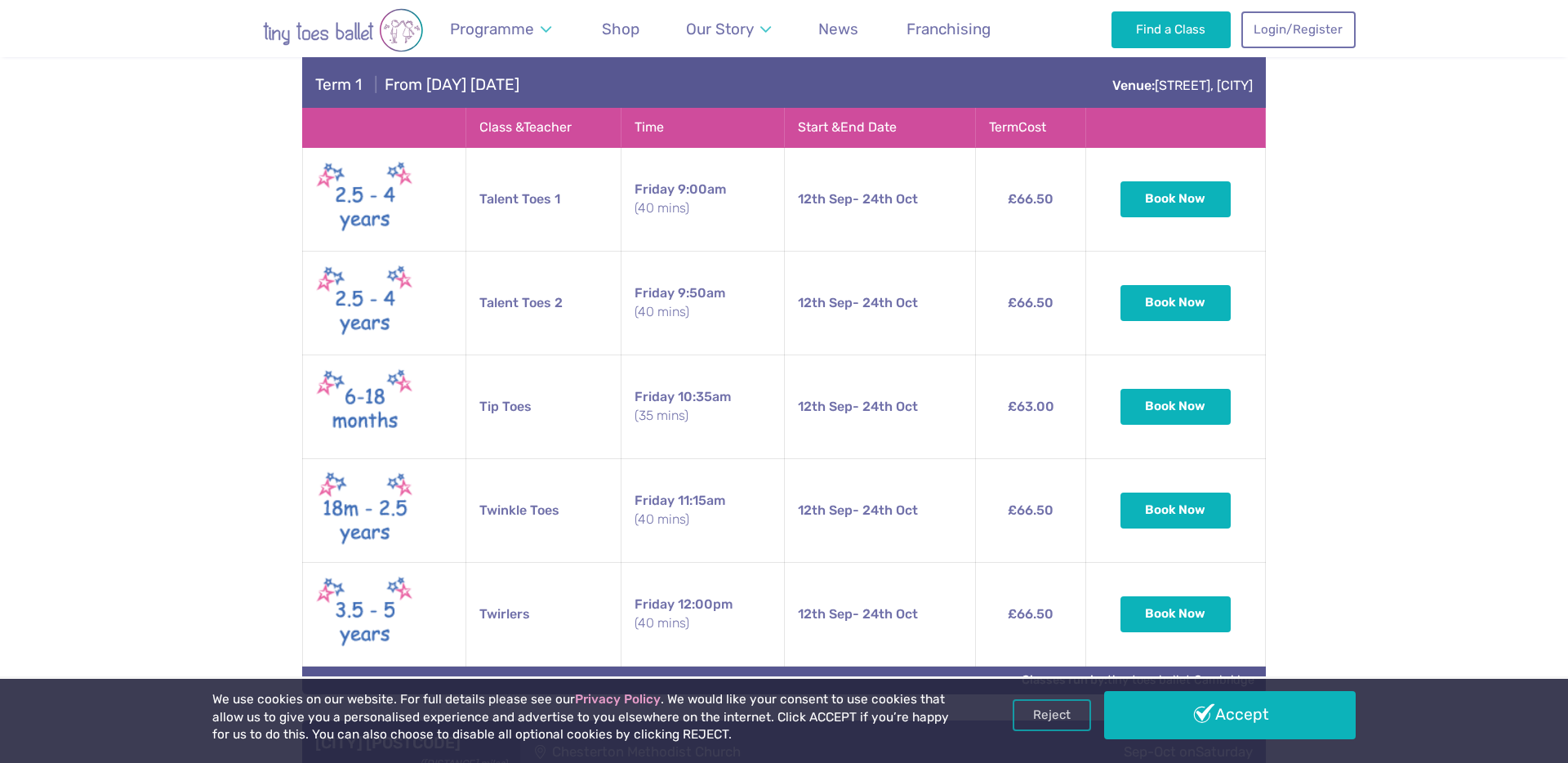 scroll, scrollTop: 918, scrollLeft: 0, axis: vertical 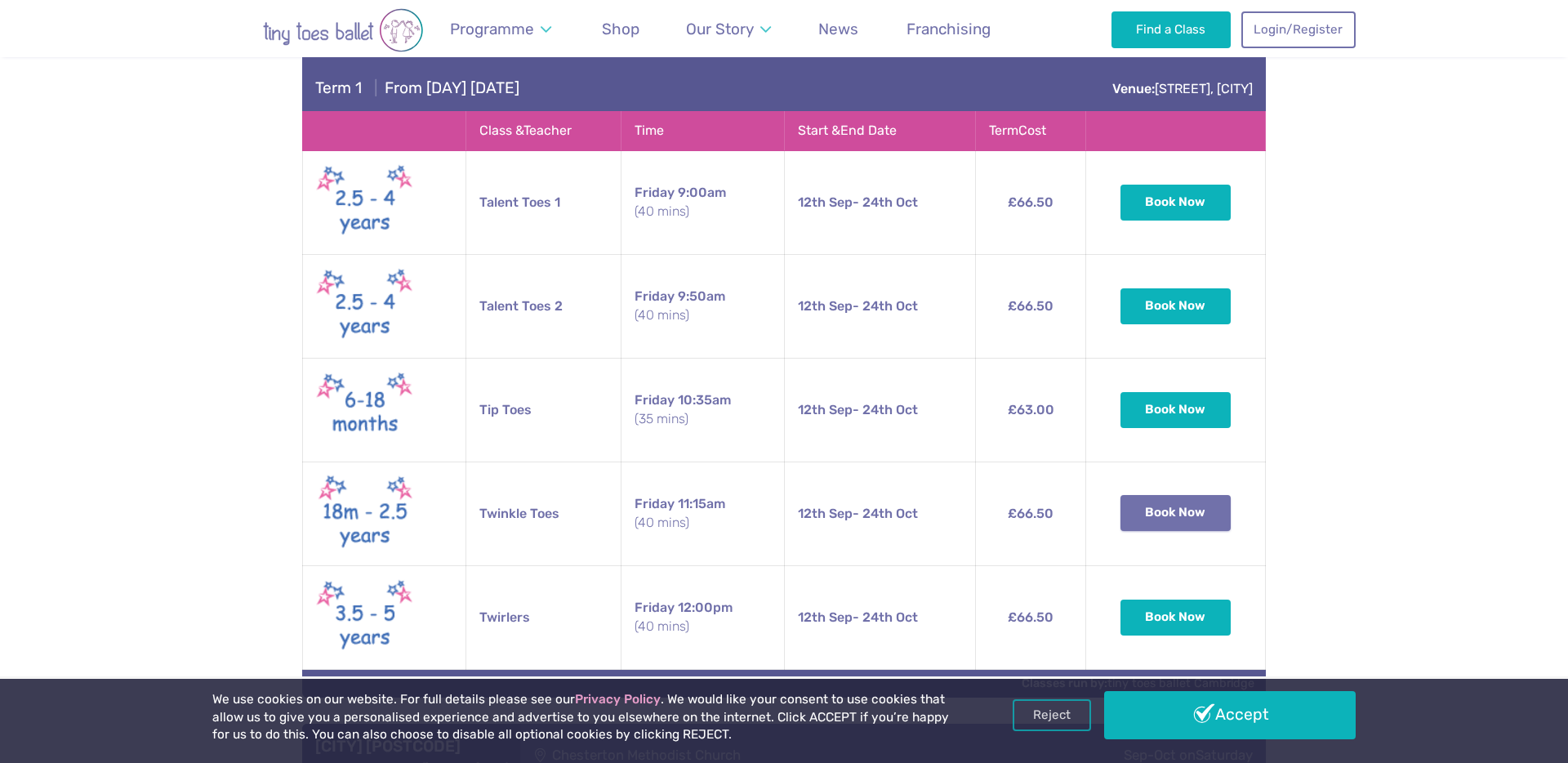 click on "Book Now" at bounding box center [1176, 513] 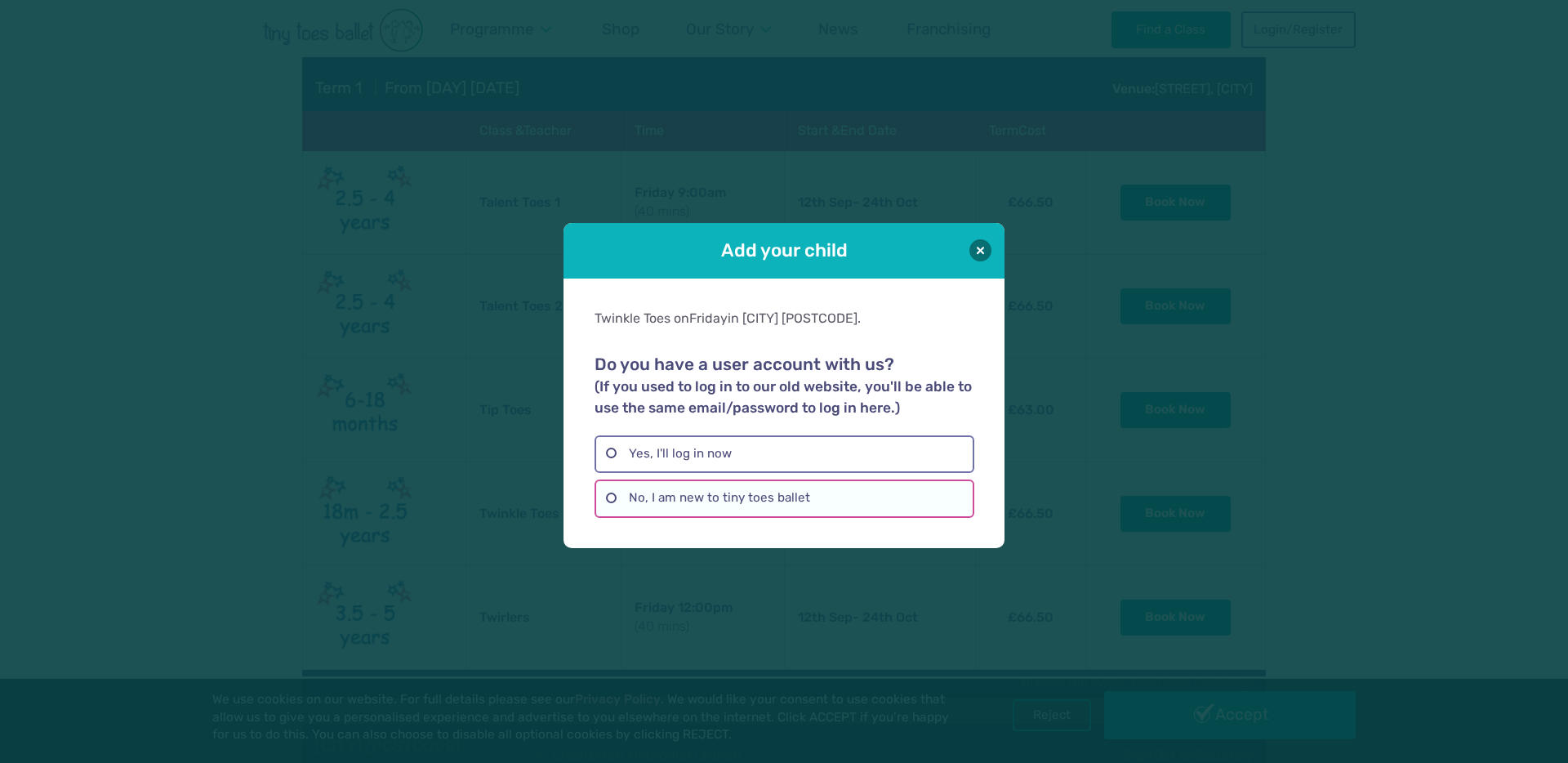 click on "No, I am new to tiny toes ballet" at bounding box center [784, 498] 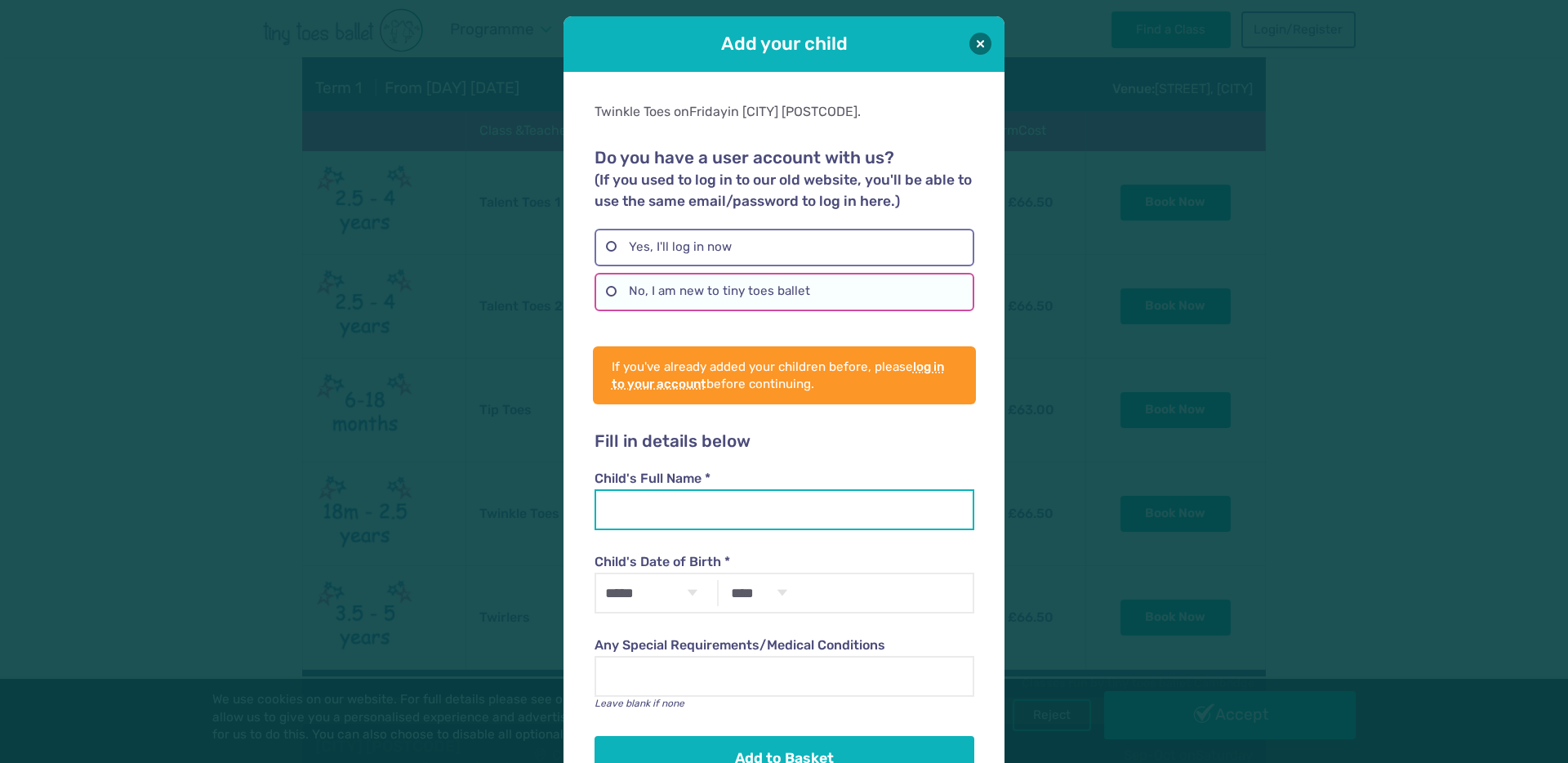click on "Child's Full Name *" at bounding box center [784, 510] 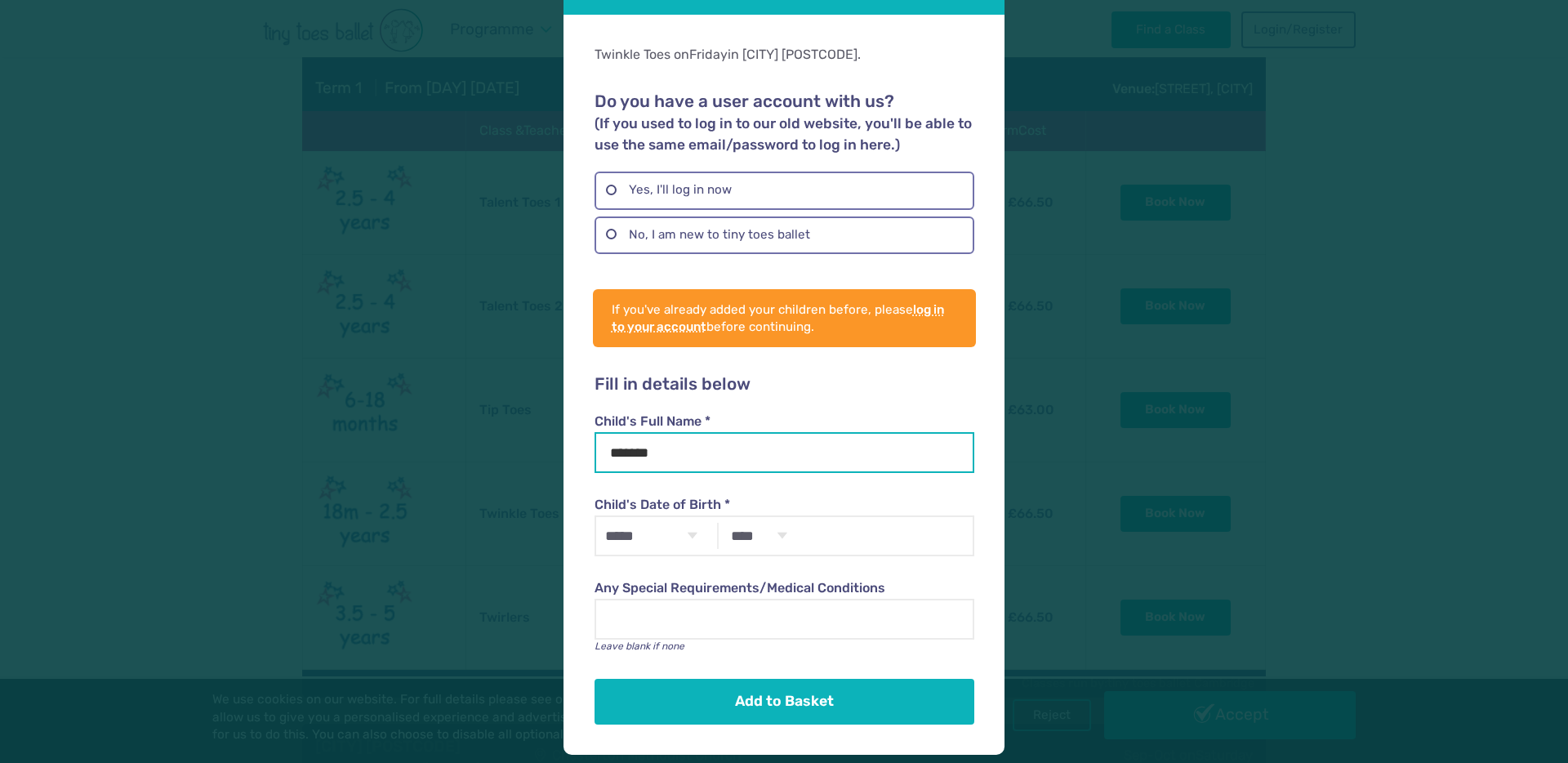 type on "*******" 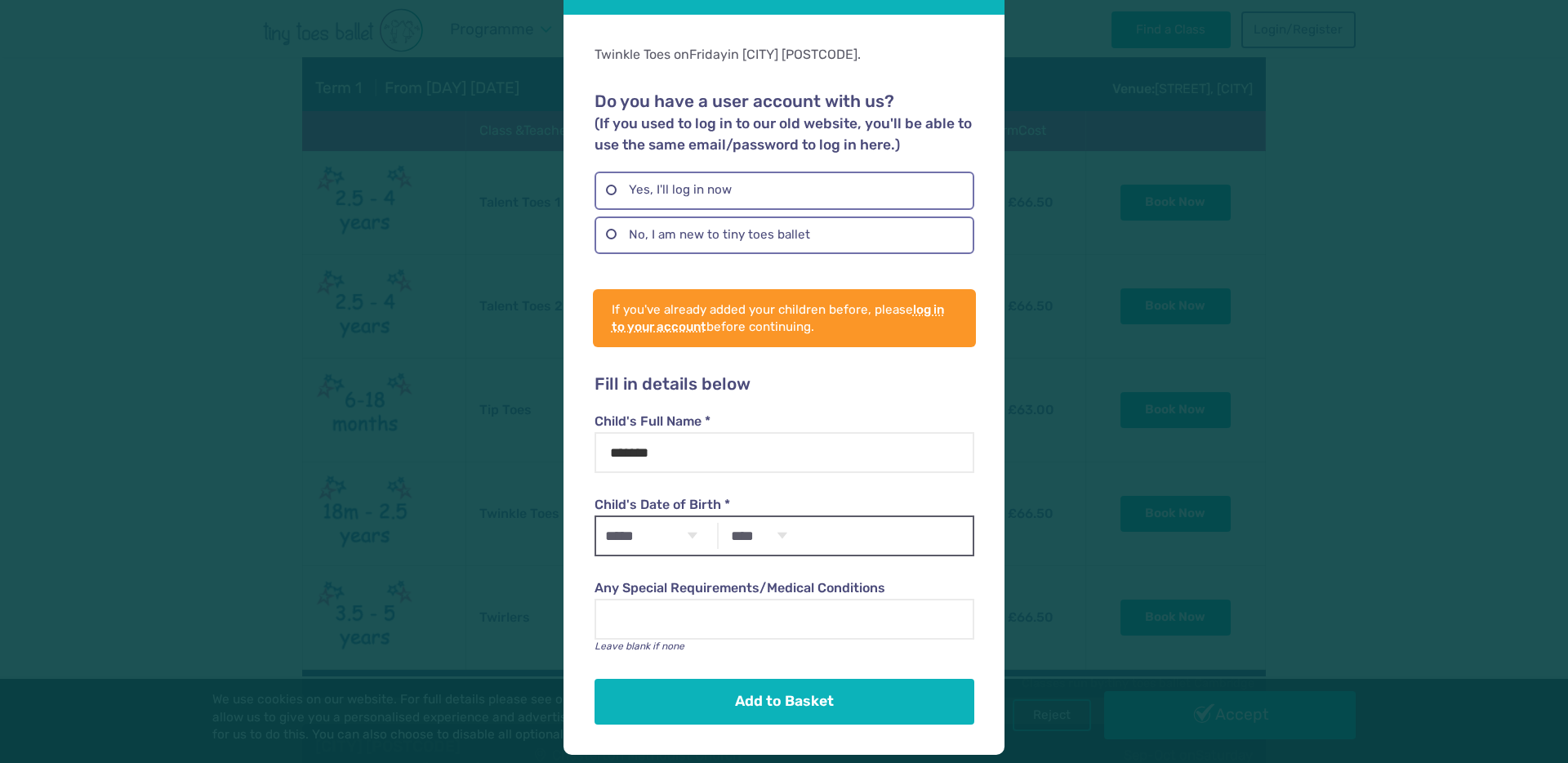 click on "***** ******* ******** ***** ***** *** **** **** ****** ********* ******* ******** ********" at bounding box center [651, 536] 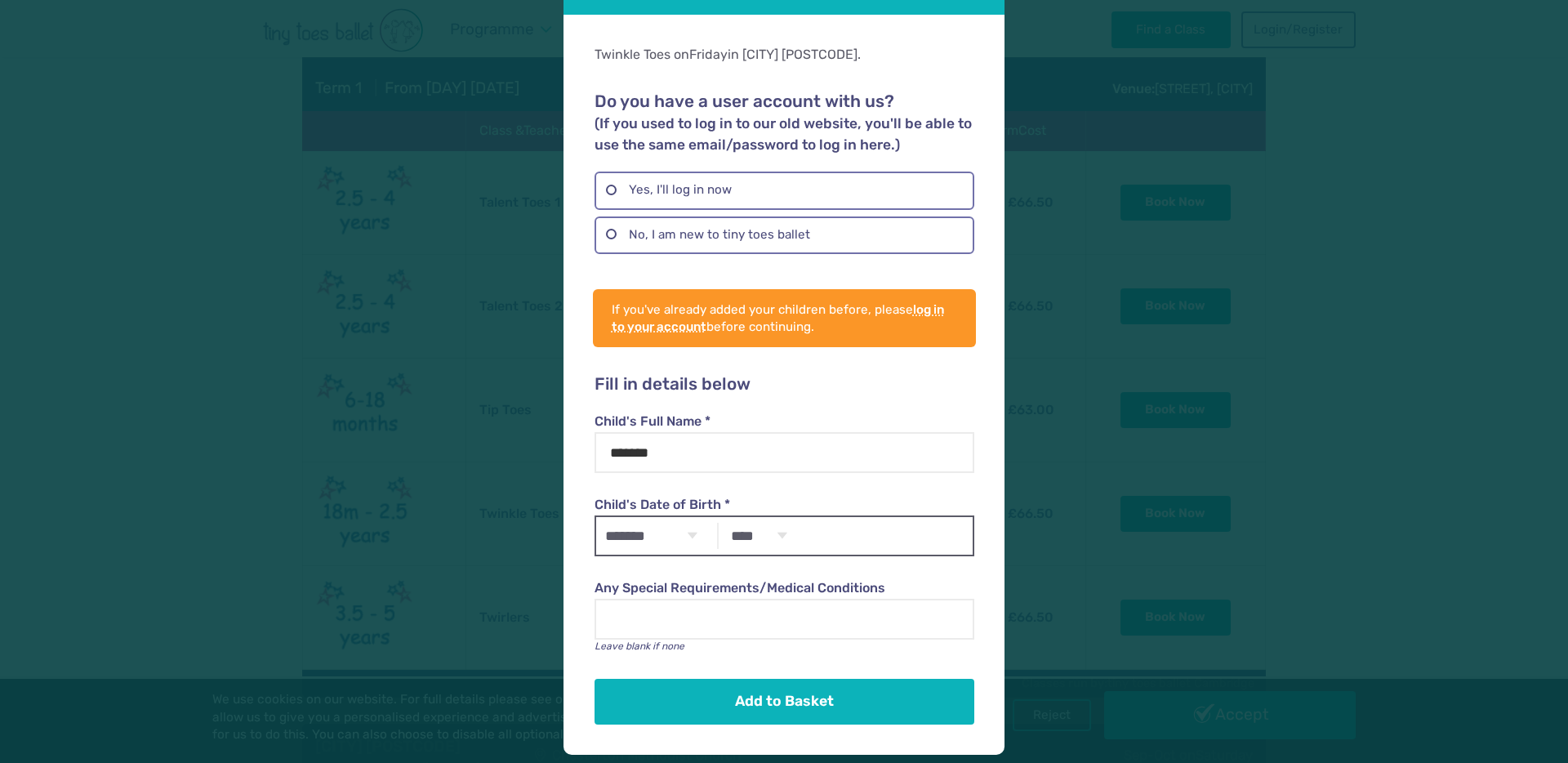 click on "**** **** **** **** **** **** **** **** **** **** **** **** **** **** **** **** **** **** **** **** **** **** **** **** **** **** **** **** **** **** **** **** **** **** **** **** **** **** **** **** **** **** **** **** **** **** **** **** **** **** **** **** **** **** **** **** **** **** **** **** **** **** **** **** **** **** **** **** **** **** **** **** **** **** **** **** **** **** **** **** **** **** **** **** **** **** **** **** **** **** **** **** **** **** **** **** **** **** **** **** **** **** **** **** **** **** **** **** **** **** **** **** **** **** **** **** **** **** **** **** **** **** **** **** **** **** ****" at bounding box center [759, 536] 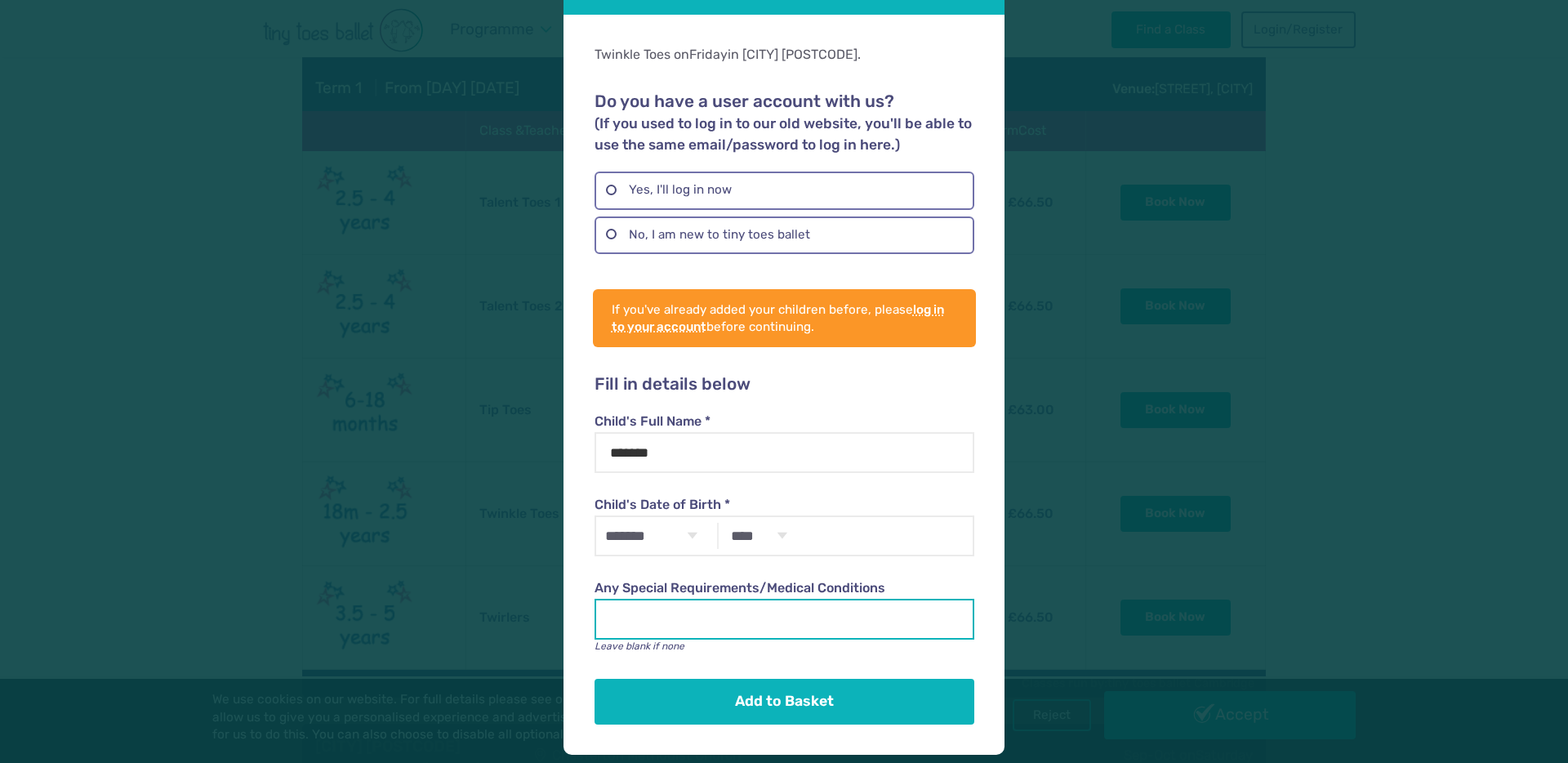 click on "Any Special Requirements/Medical Conditions" at bounding box center [784, 619] 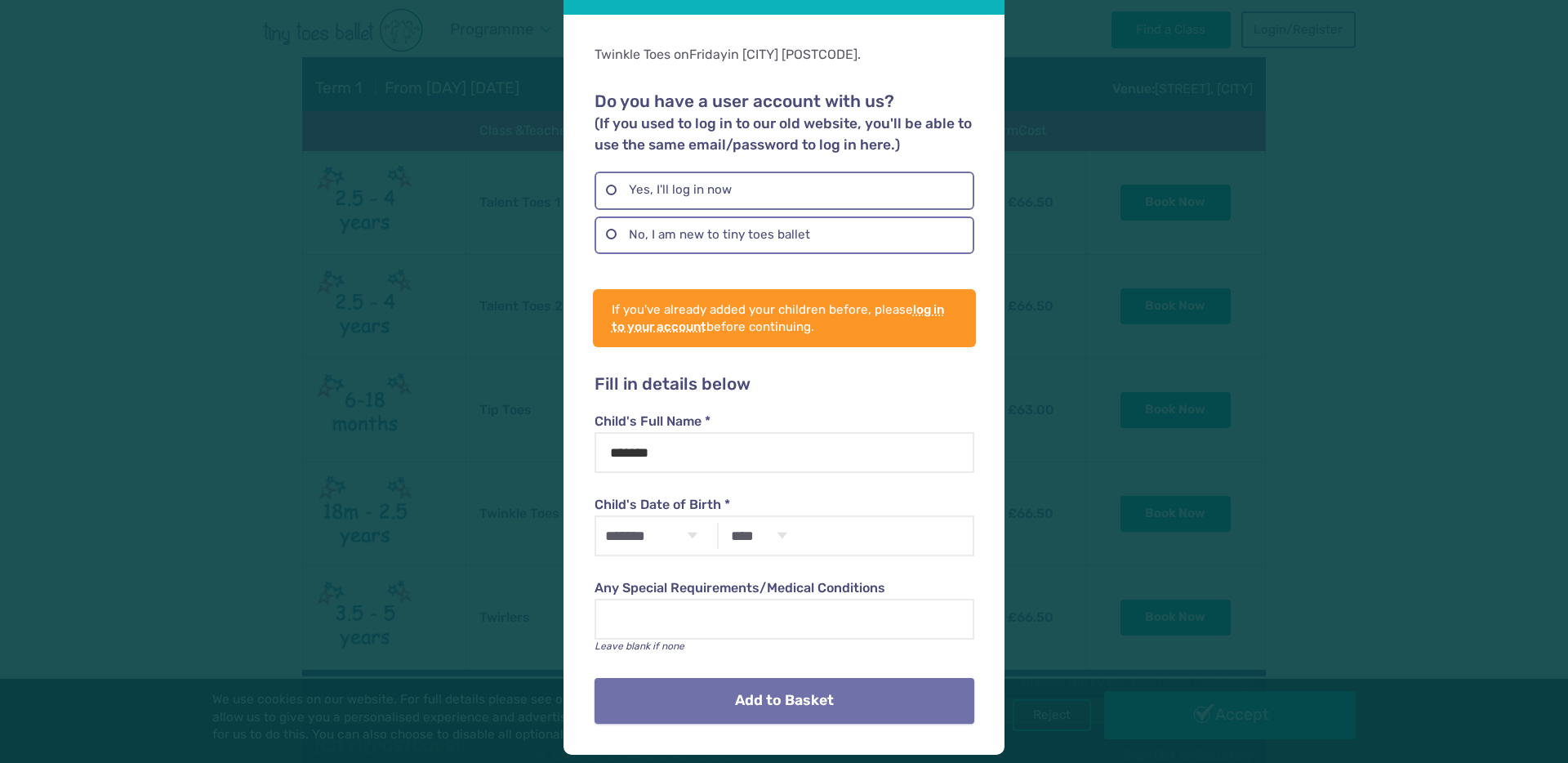 click on "Add to Basket" at bounding box center [784, 701] 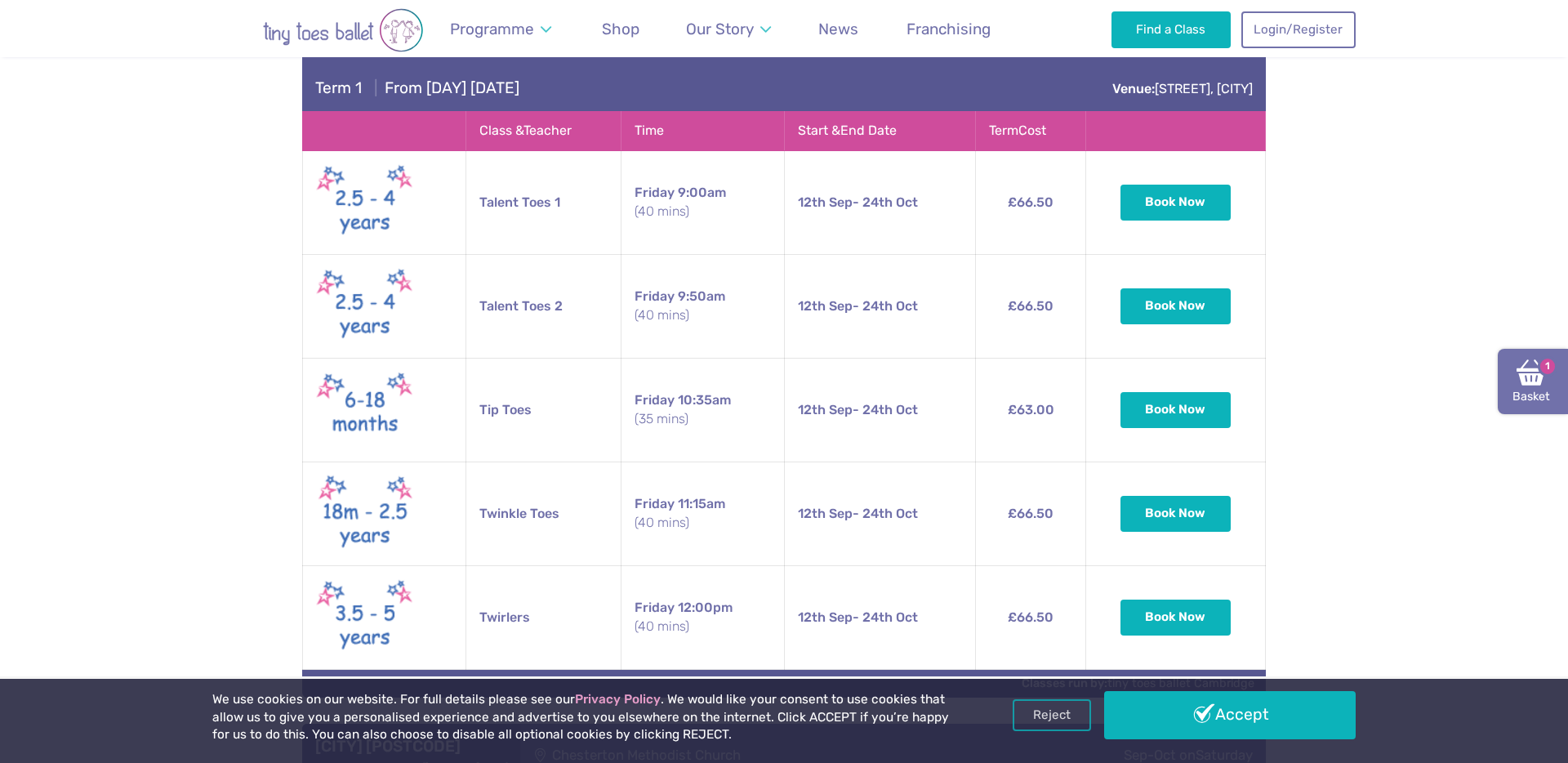 click at bounding box center (1531, 373) 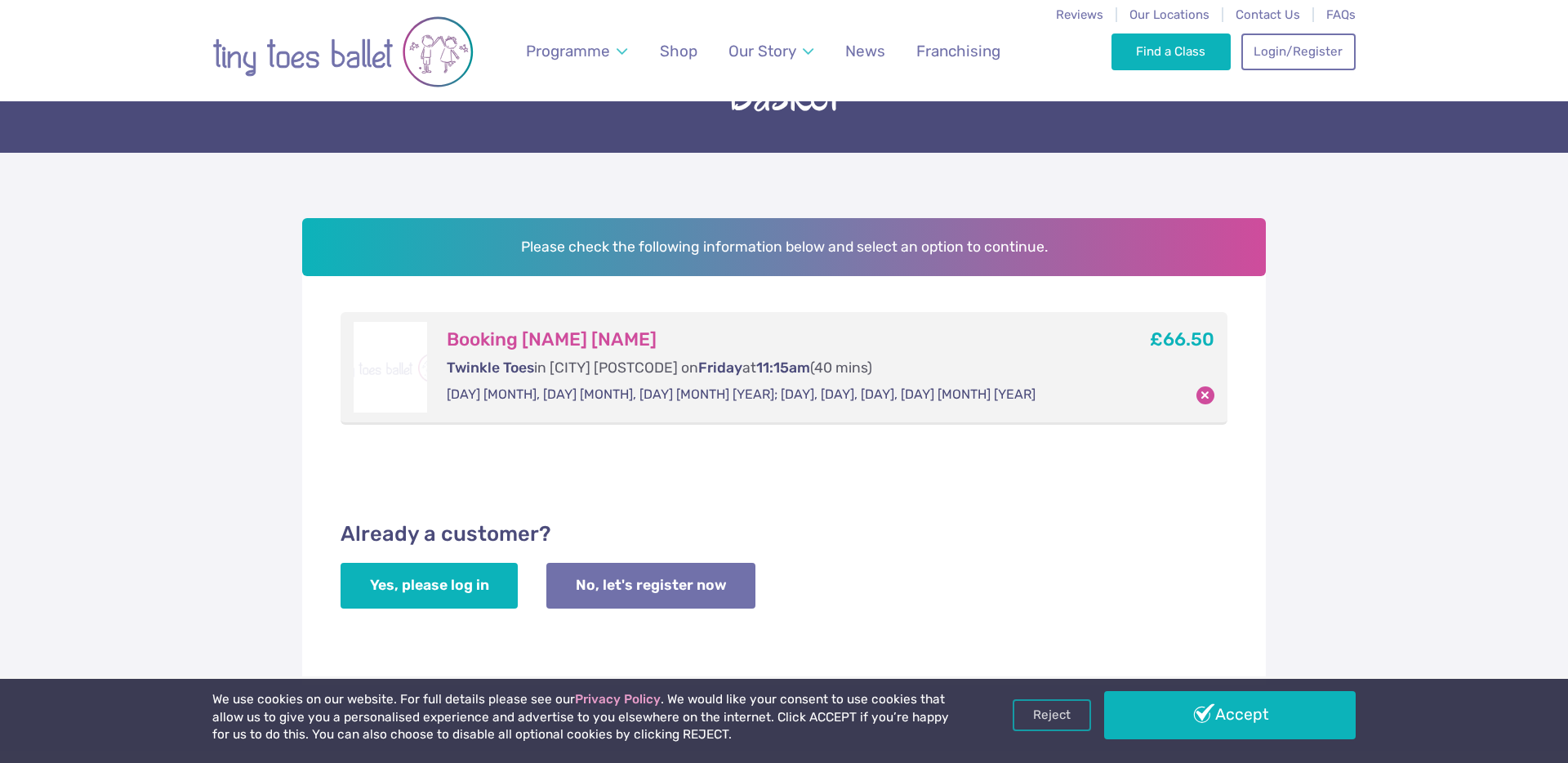 scroll, scrollTop: 216, scrollLeft: 0, axis: vertical 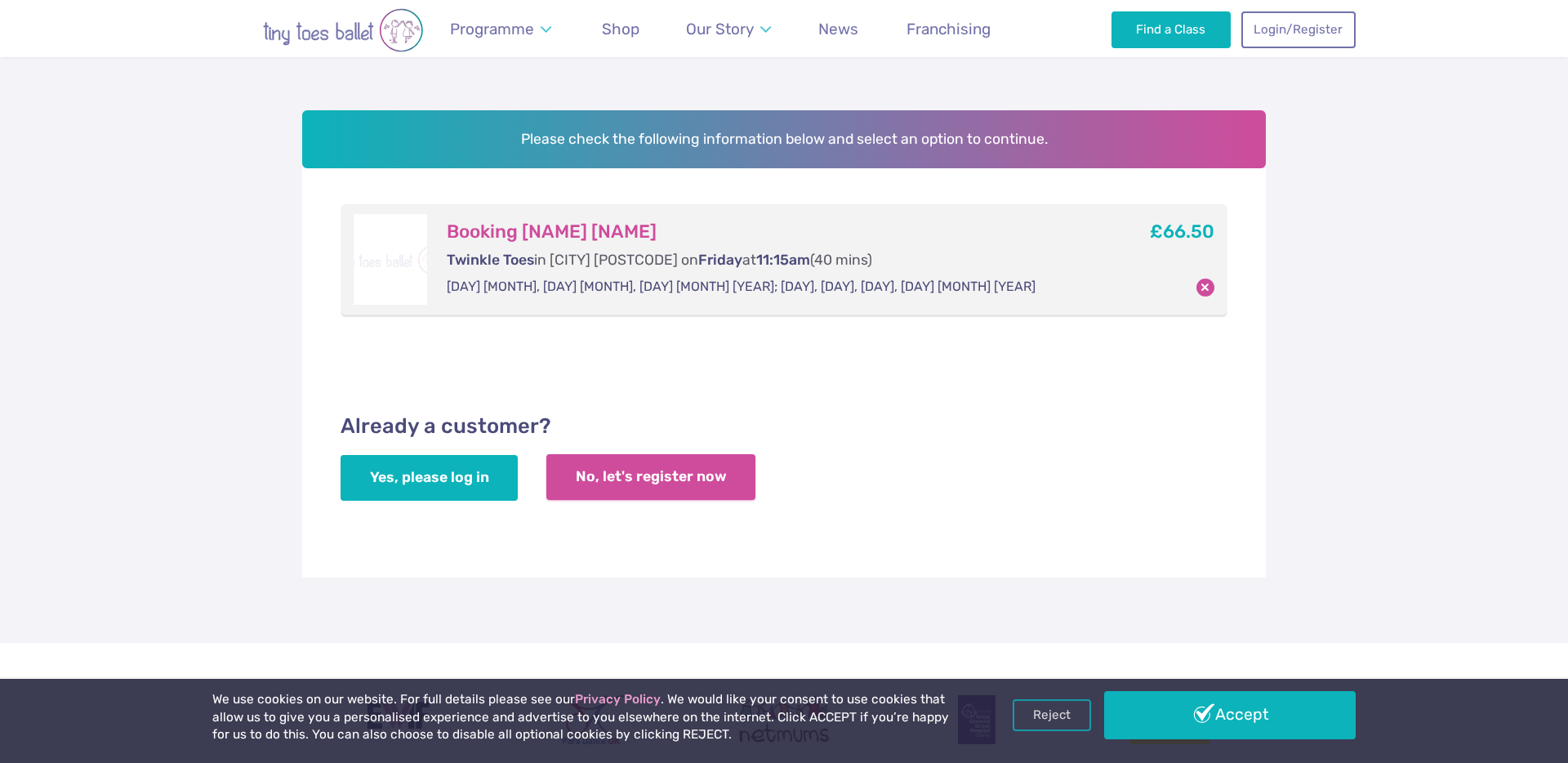 click on "No, let's register now" at bounding box center (651, 477) 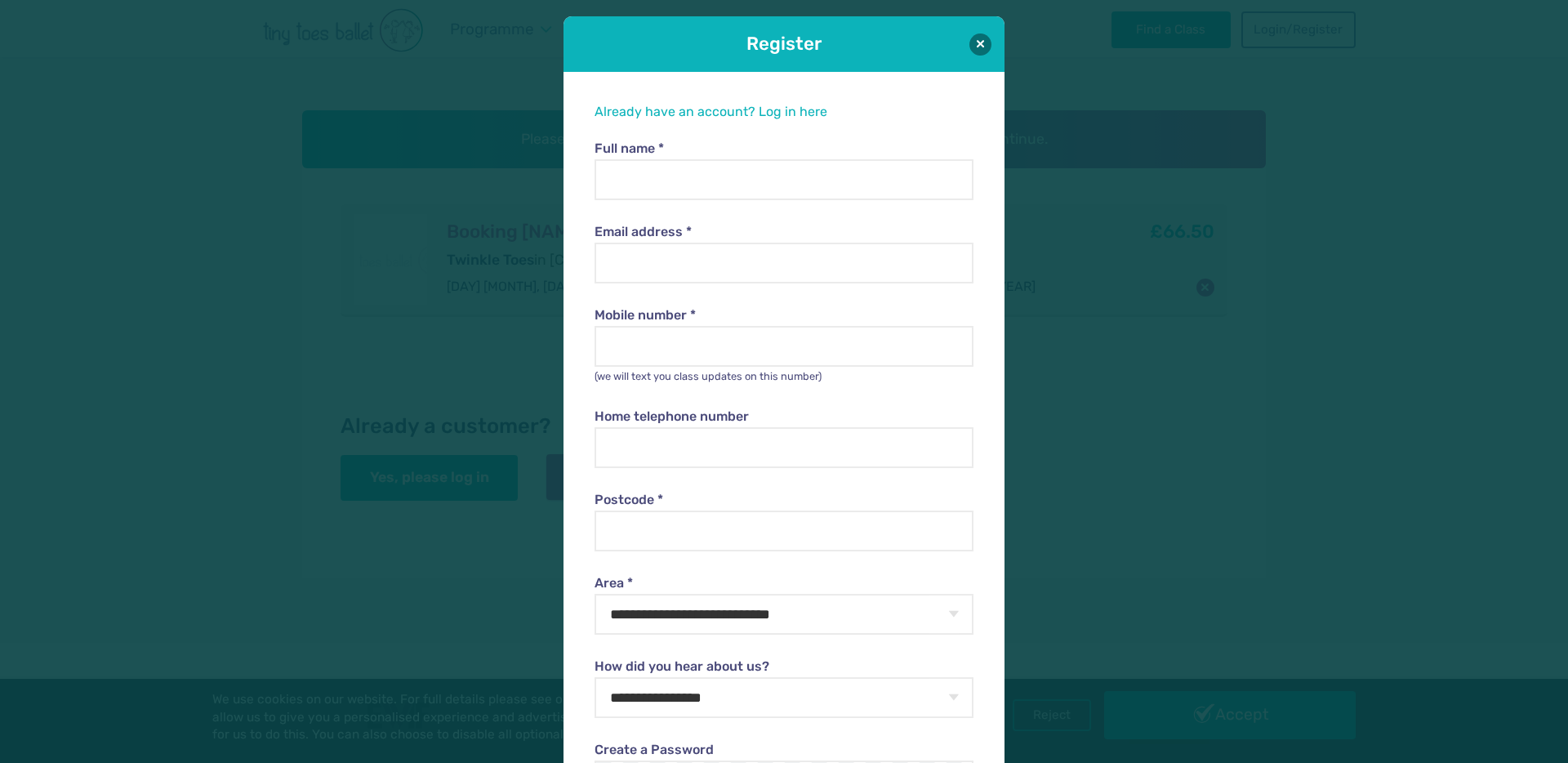 scroll, scrollTop: 16, scrollLeft: 0, axis: vertical 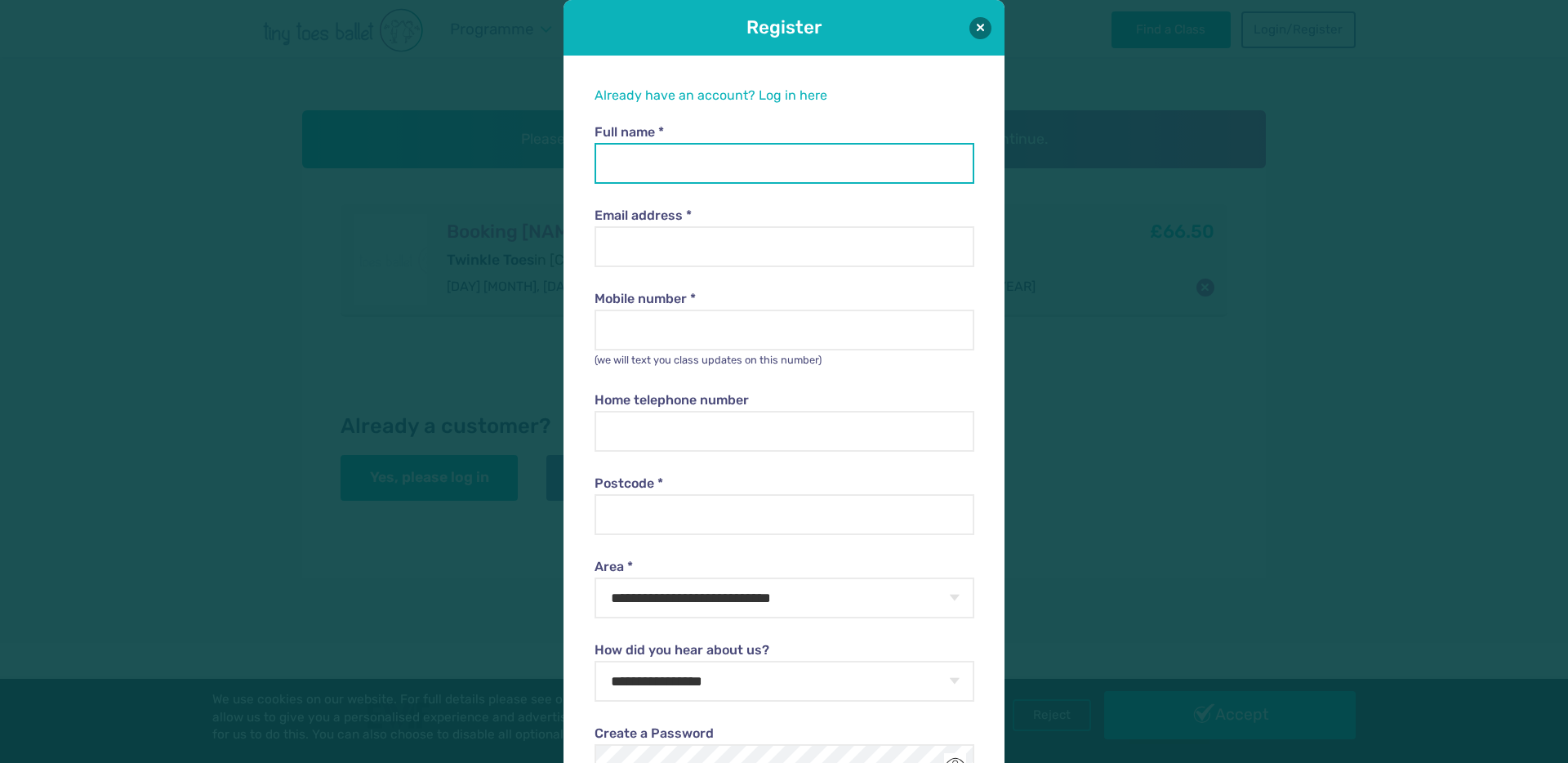 click on "Full name *" at bounding box center (784, 163) 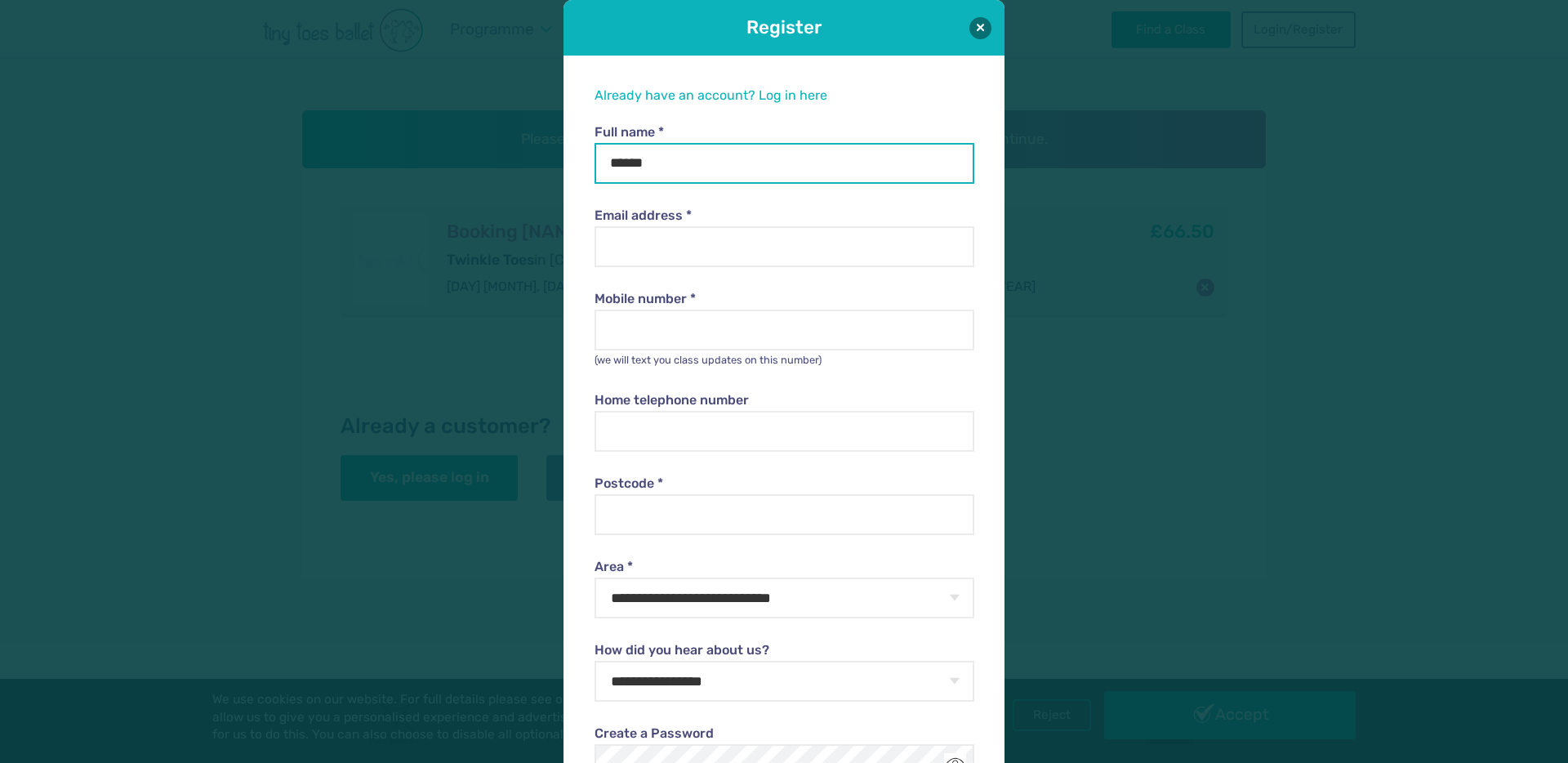 click on "*****" at bounding box center (784, 163) 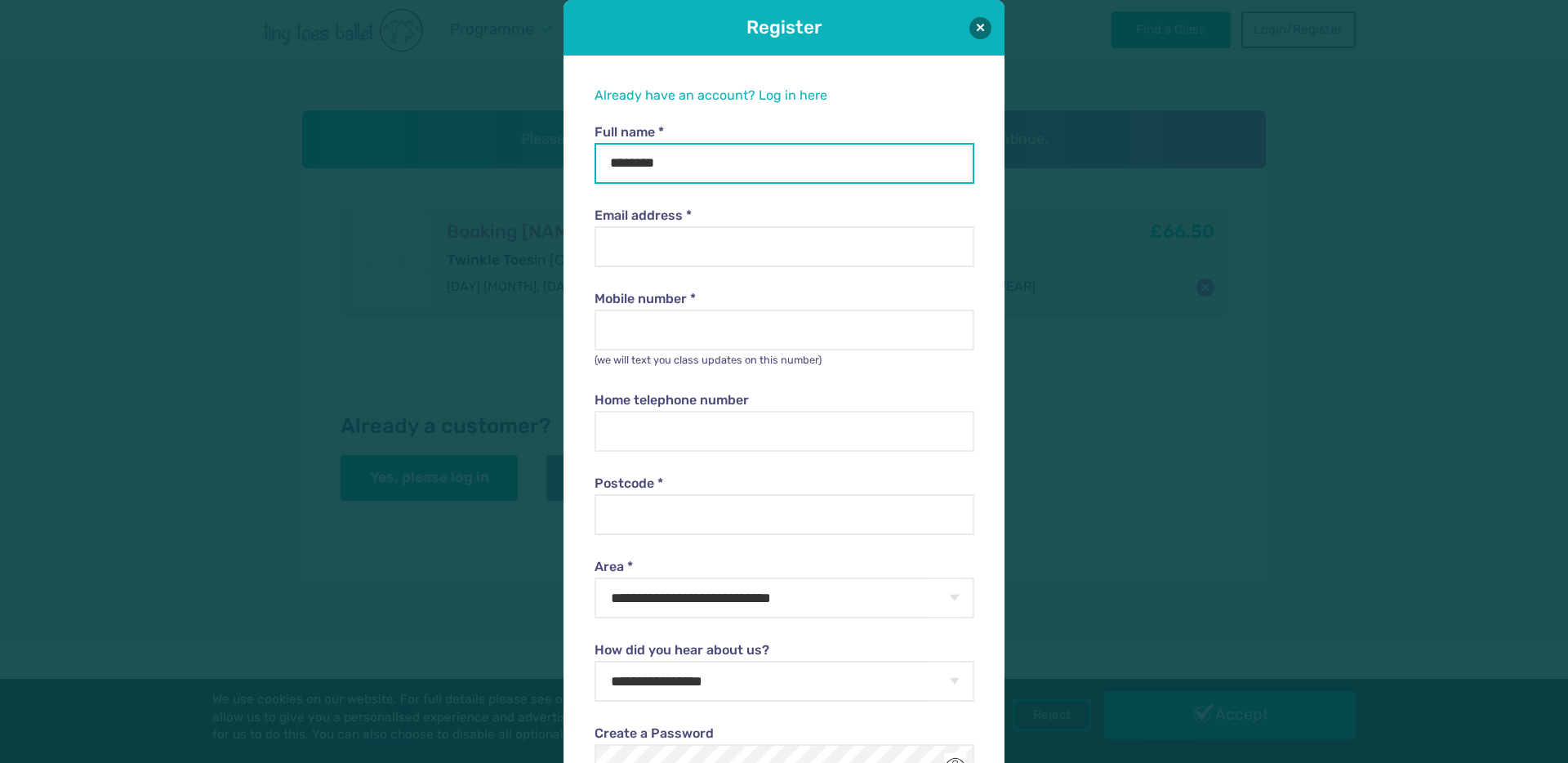 type on "********" 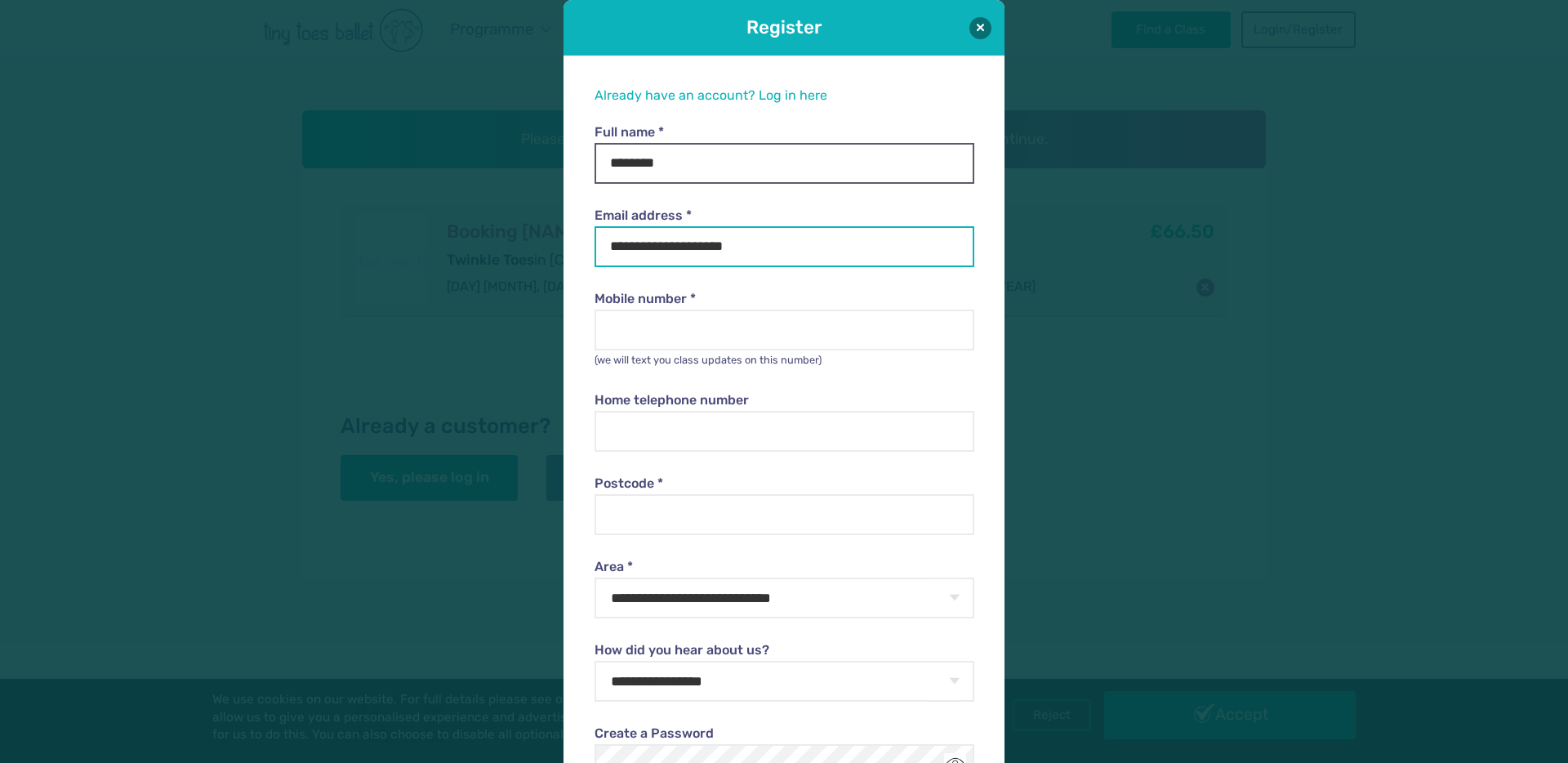 type on "**********" 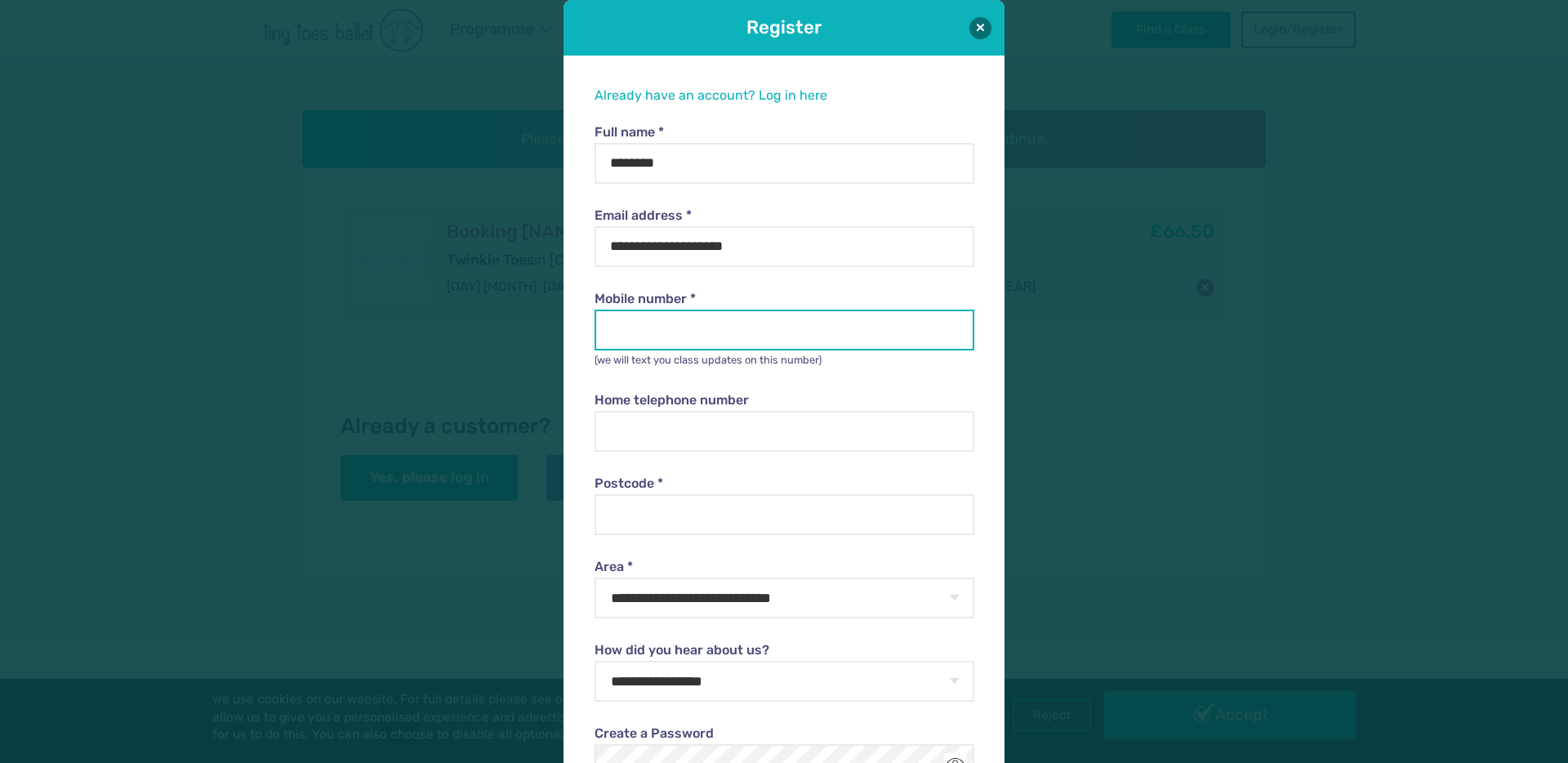 click on "Mobile number *" at bounding box center [784, 330] 